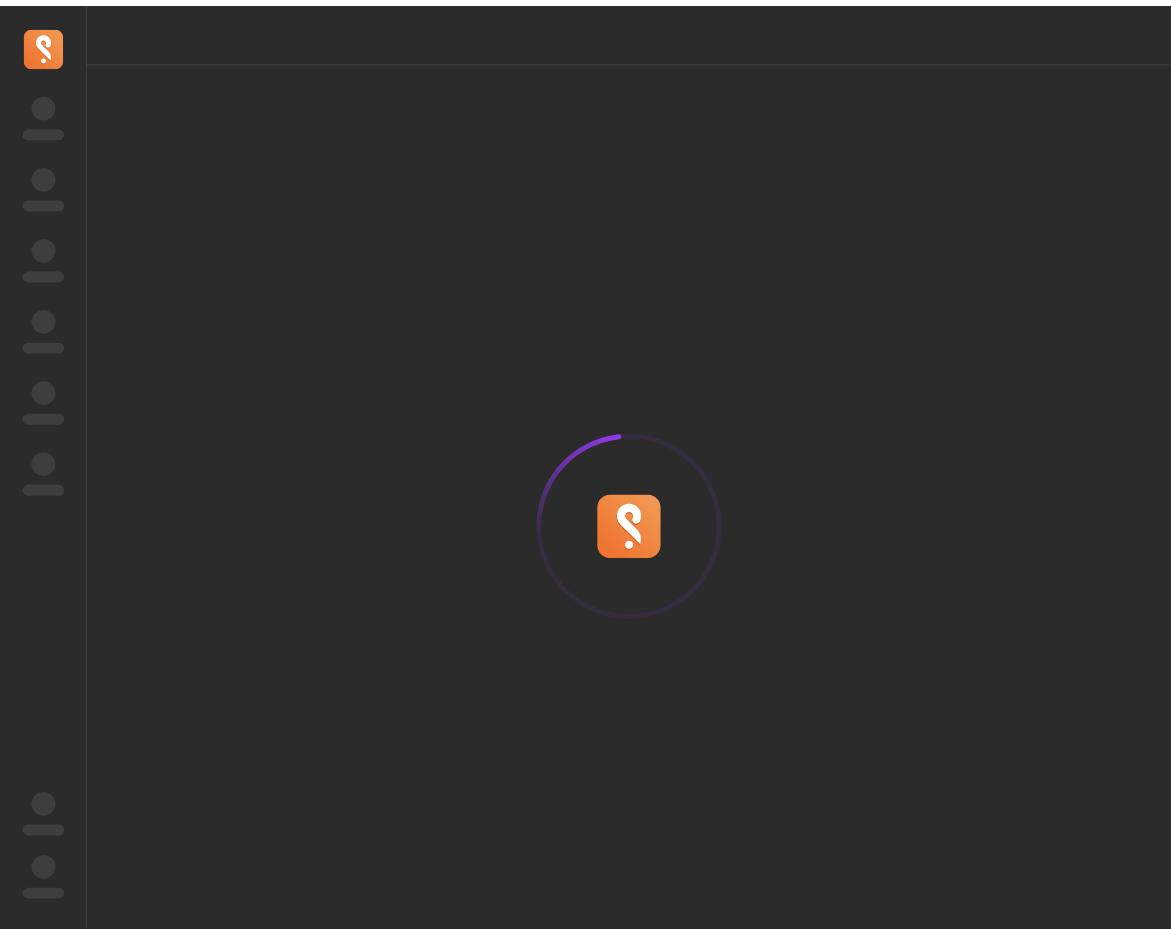 scroll, scrollTop: 0, scrollLeft: 0, axis: both 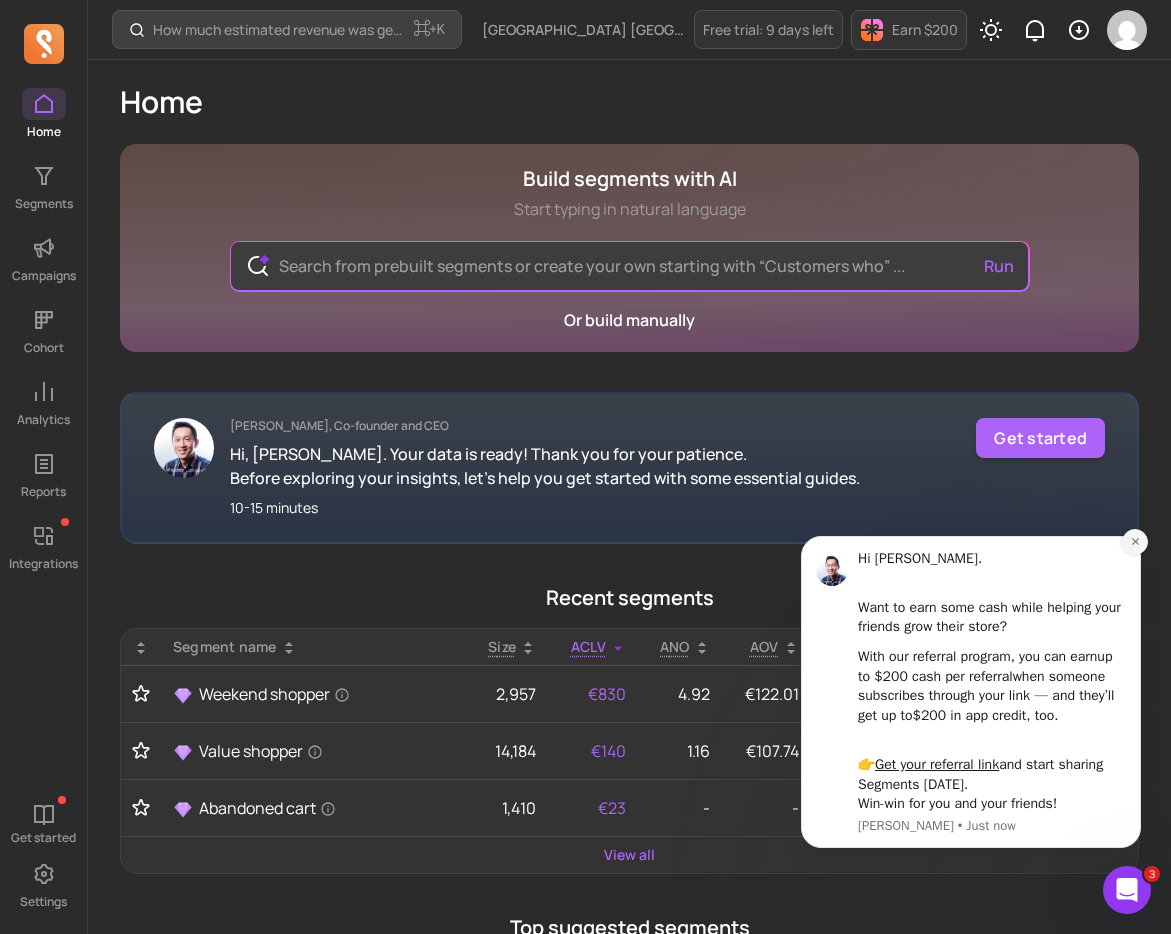 click 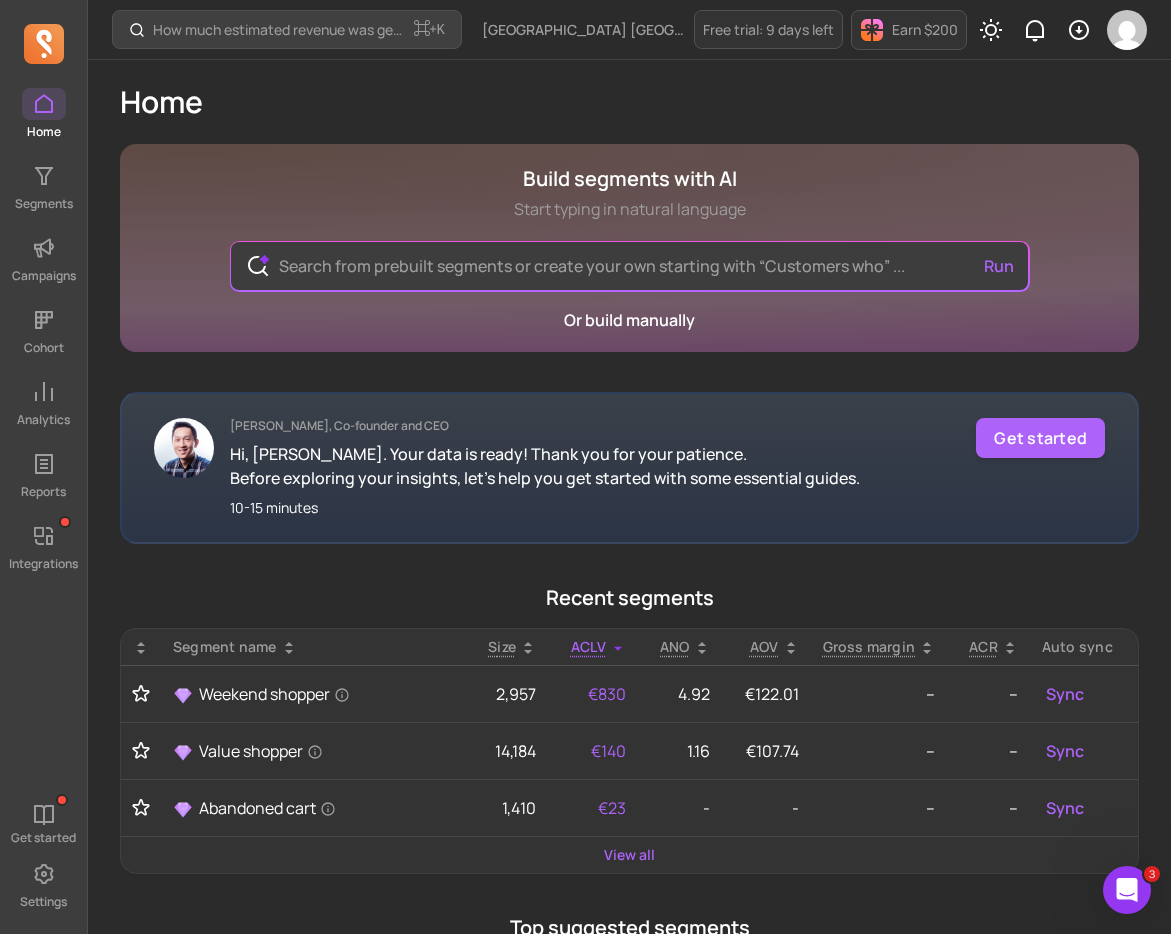 click on "Home Segments Campaigns Cohort Analytics Reports Integrations Get started Settings" at bounding box center (43, 499) 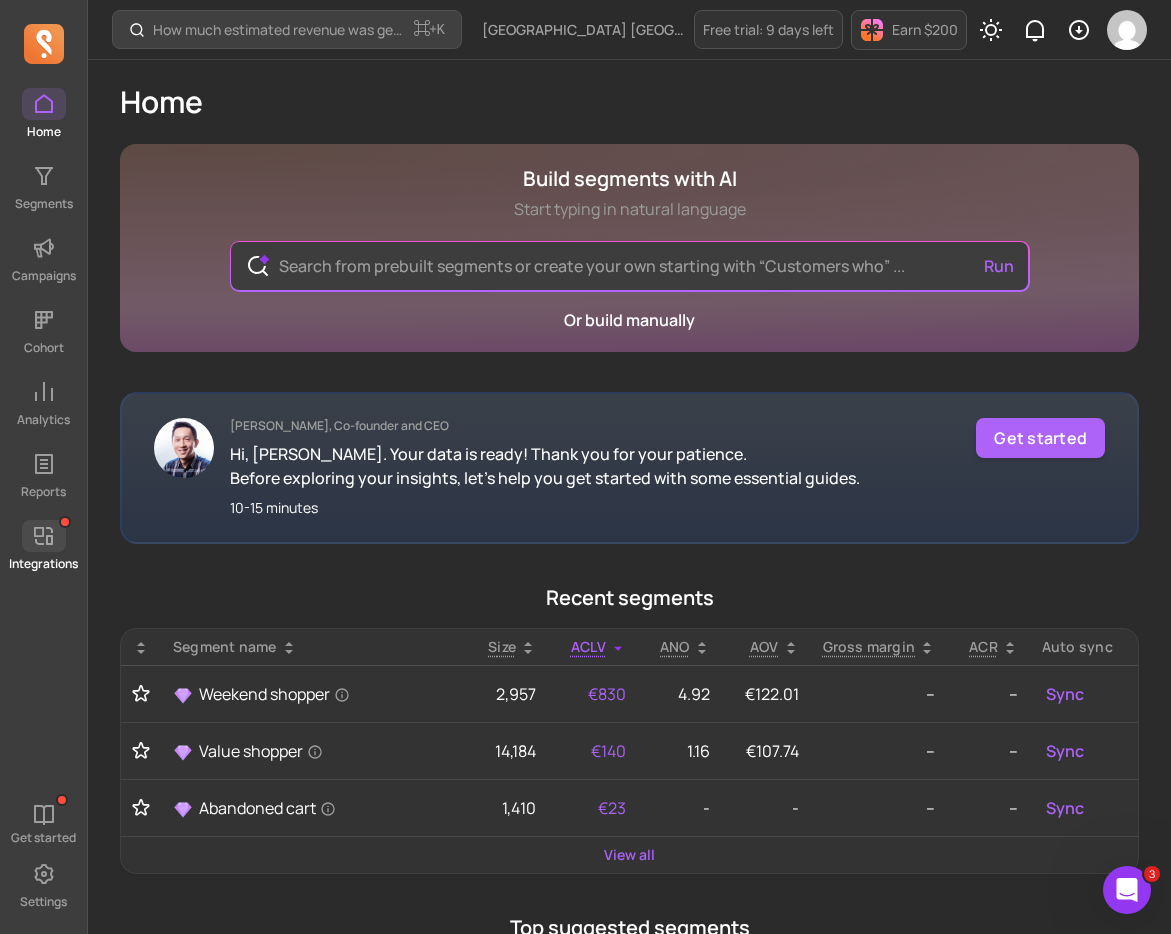 click on "Integrations" at bounding box center [43, 564] 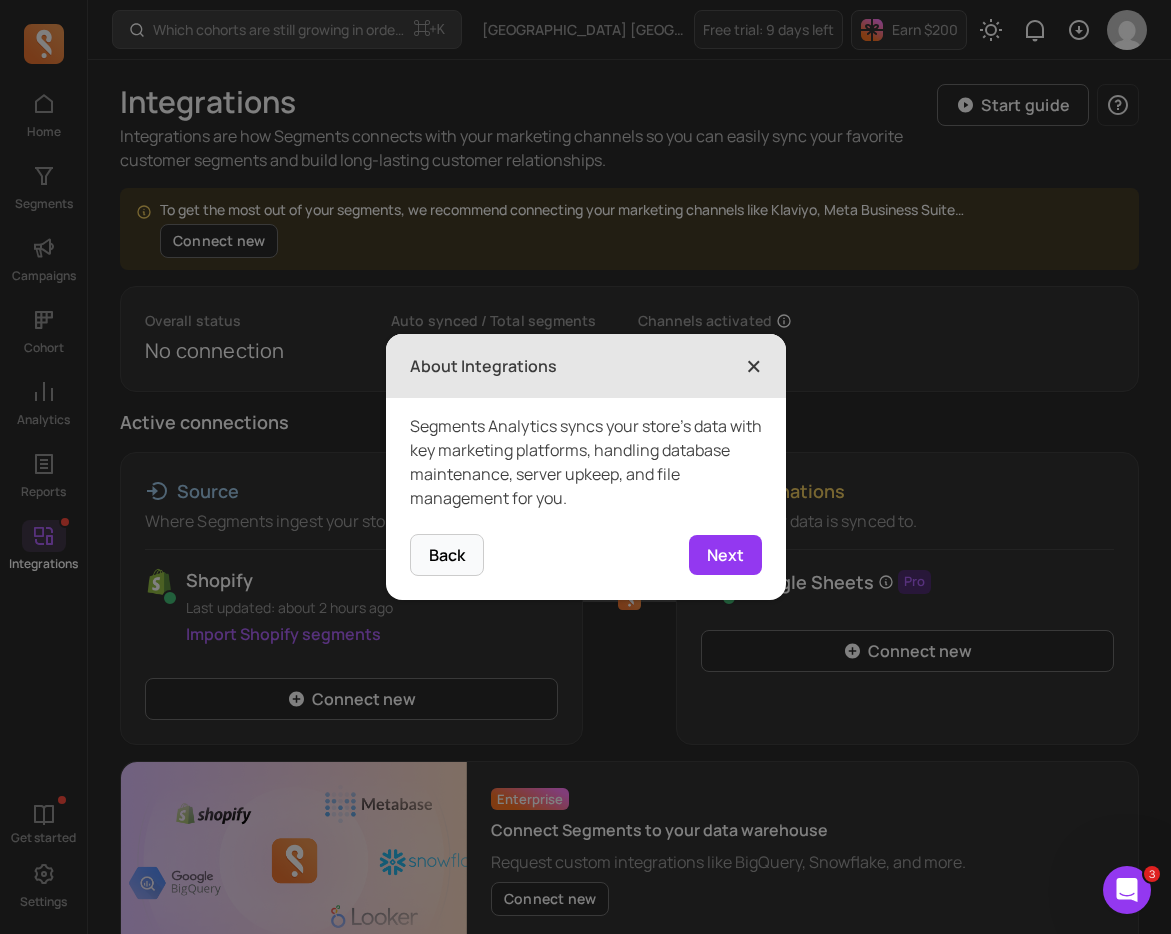 click on "×" at bounding box center (754, 366) 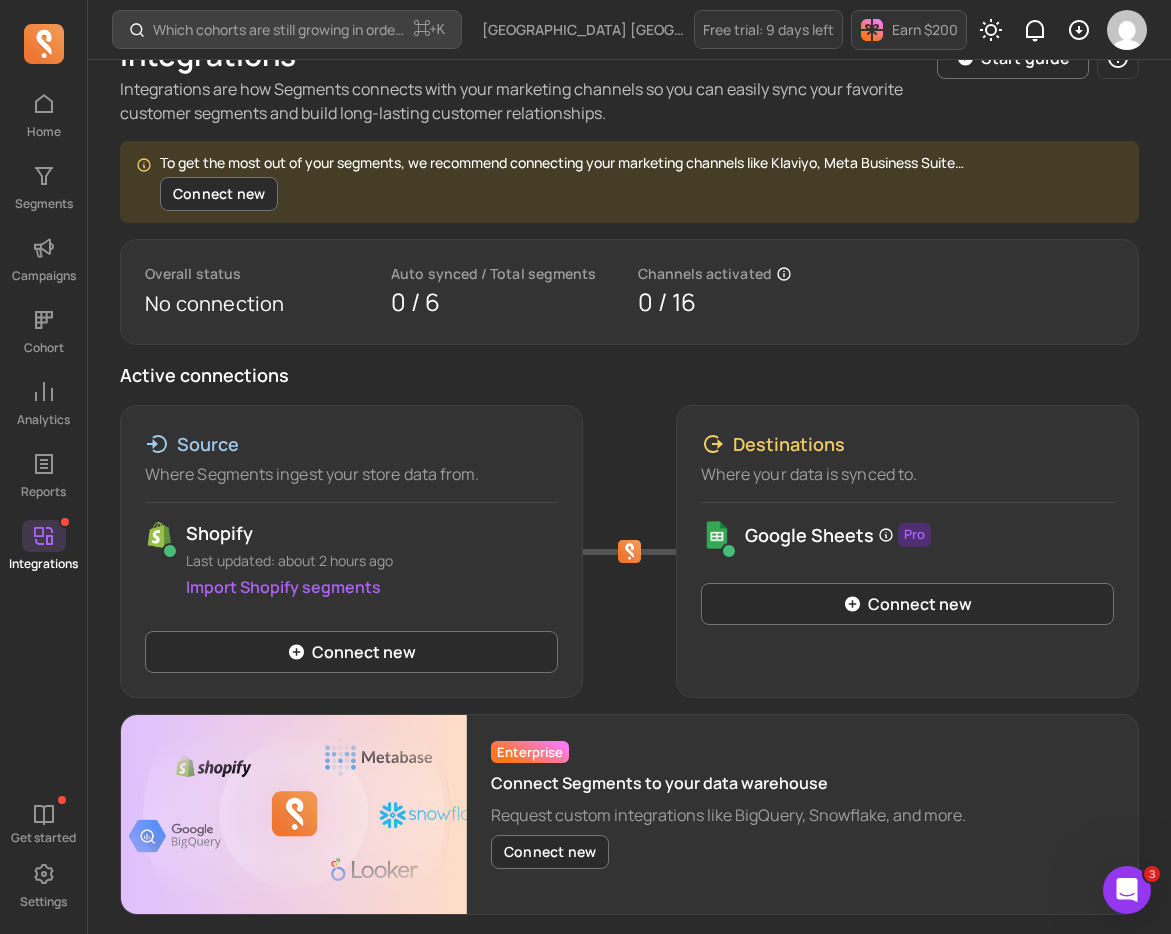 scroll, scrollTop: 120, scrollLeft: 0, axis: vertical 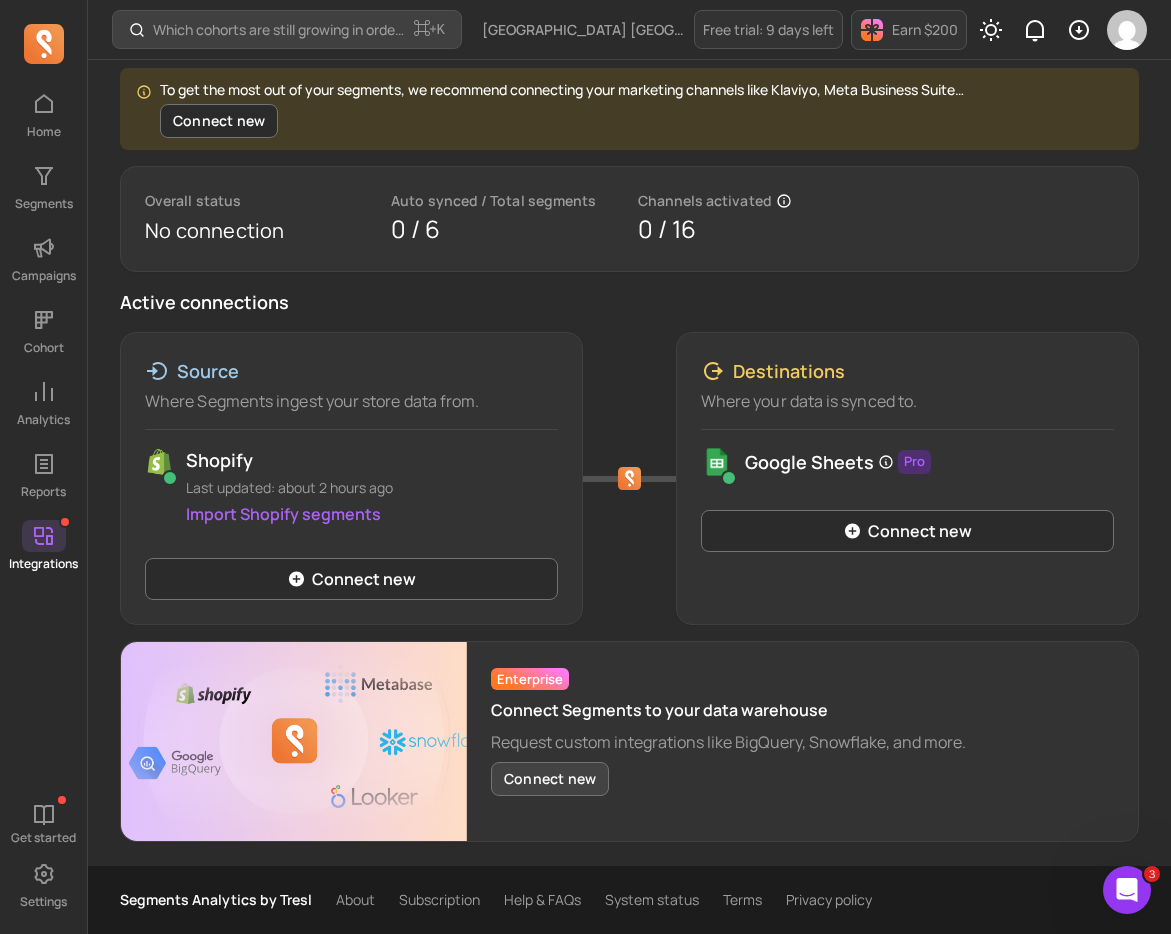 click on "Connect new" at bounding box center (550, 779) 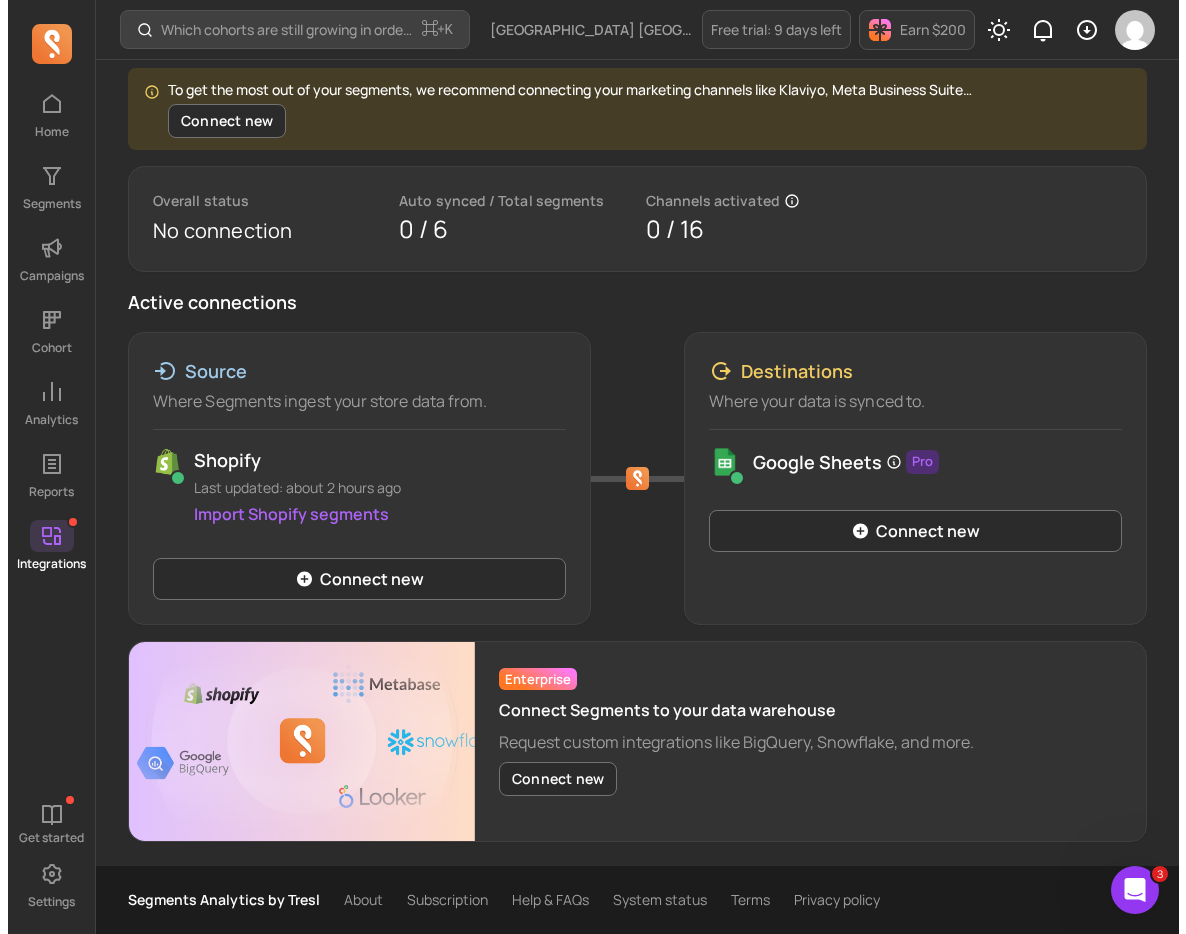 scroll, scrollTop: 0, scrollLeft: 0, axis: both 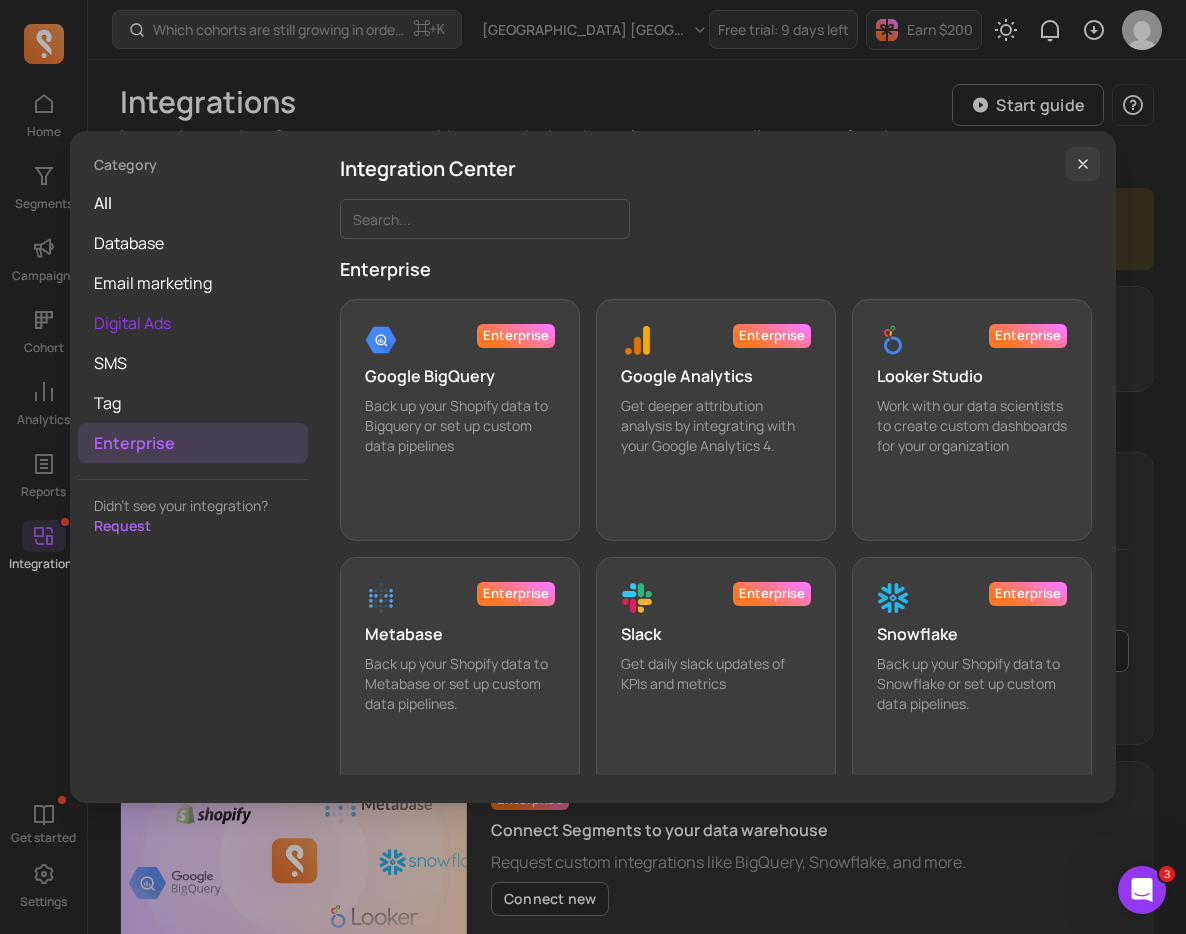 click on "Digital Ads" at bounding box center (193, 323) 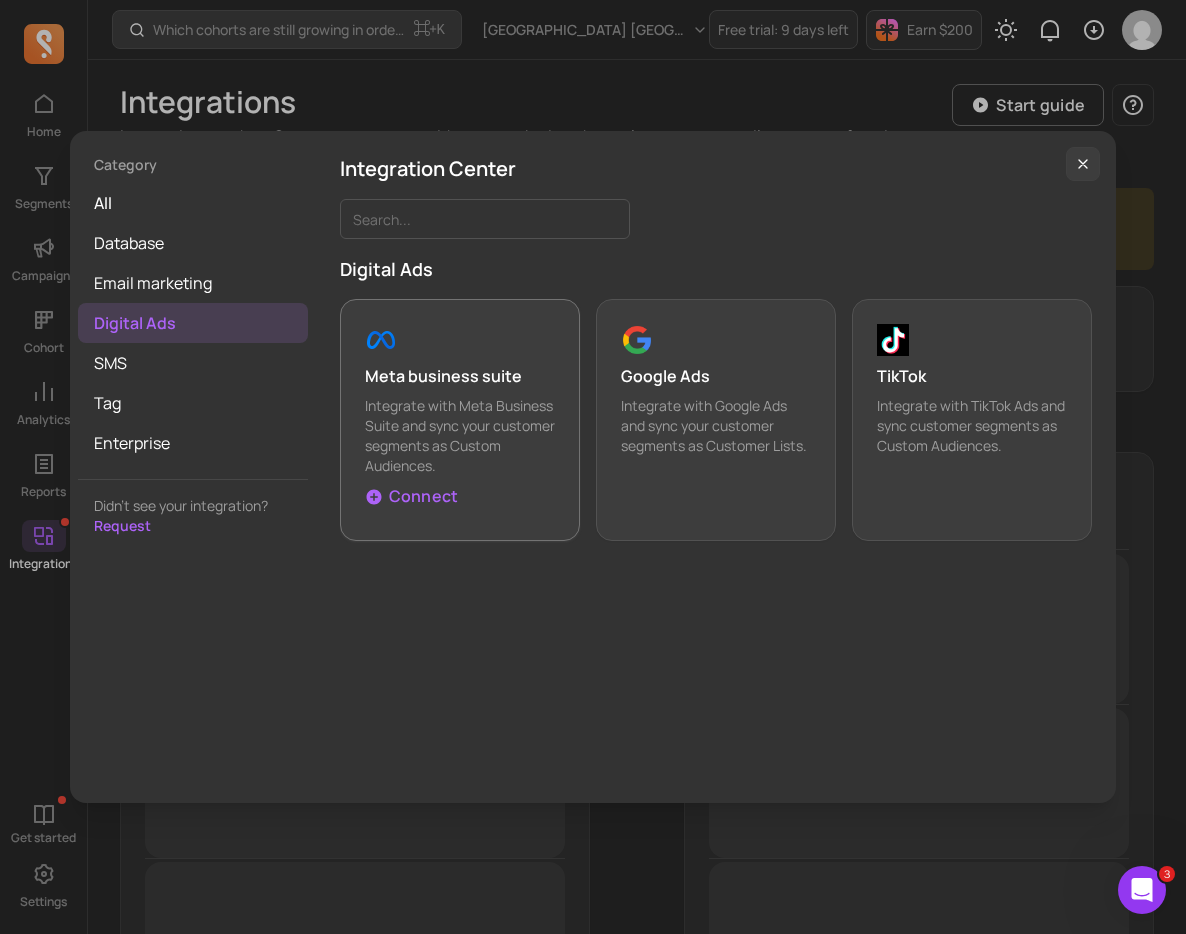 click on "Meta business suite" at bounding box center [460, 376] 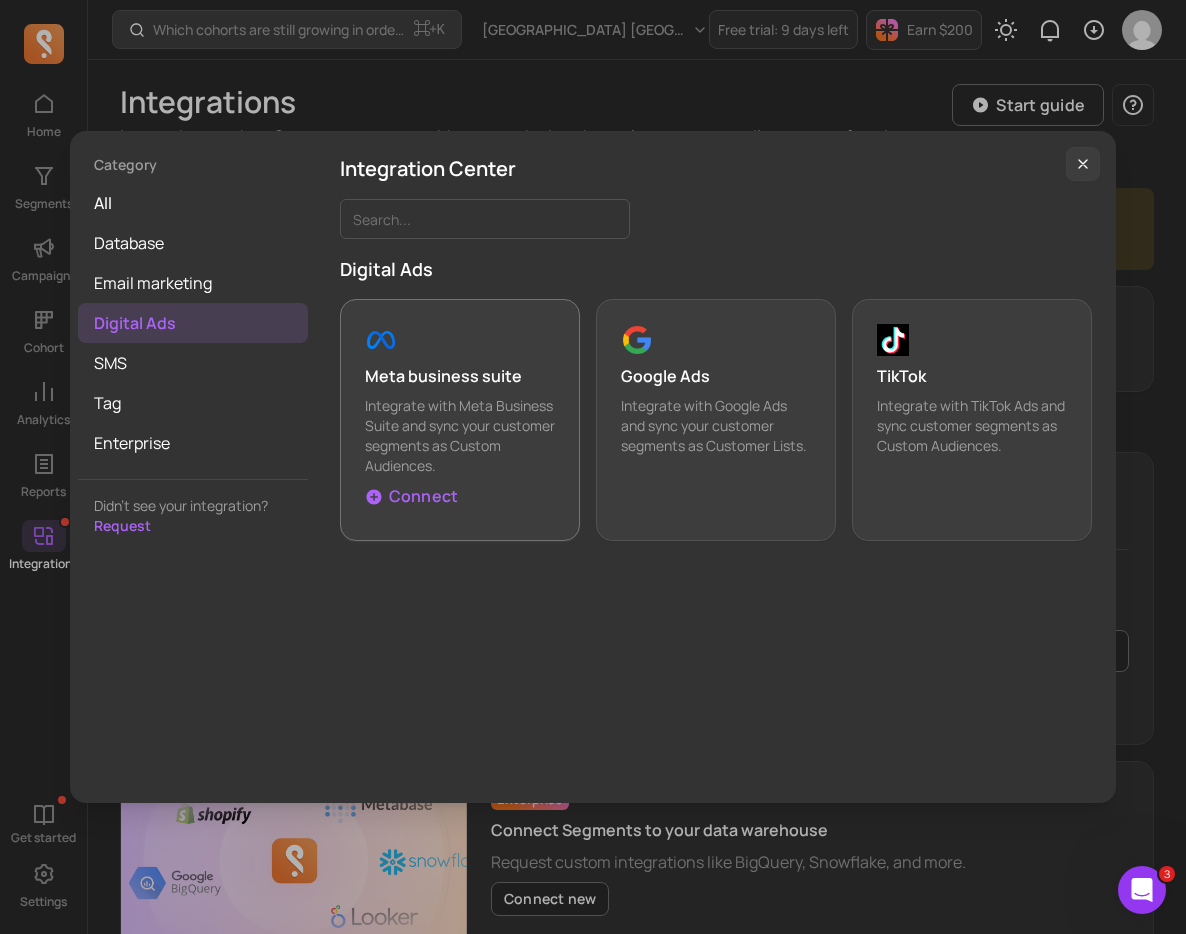 click on "Connect" at bounding box center [423, 496] 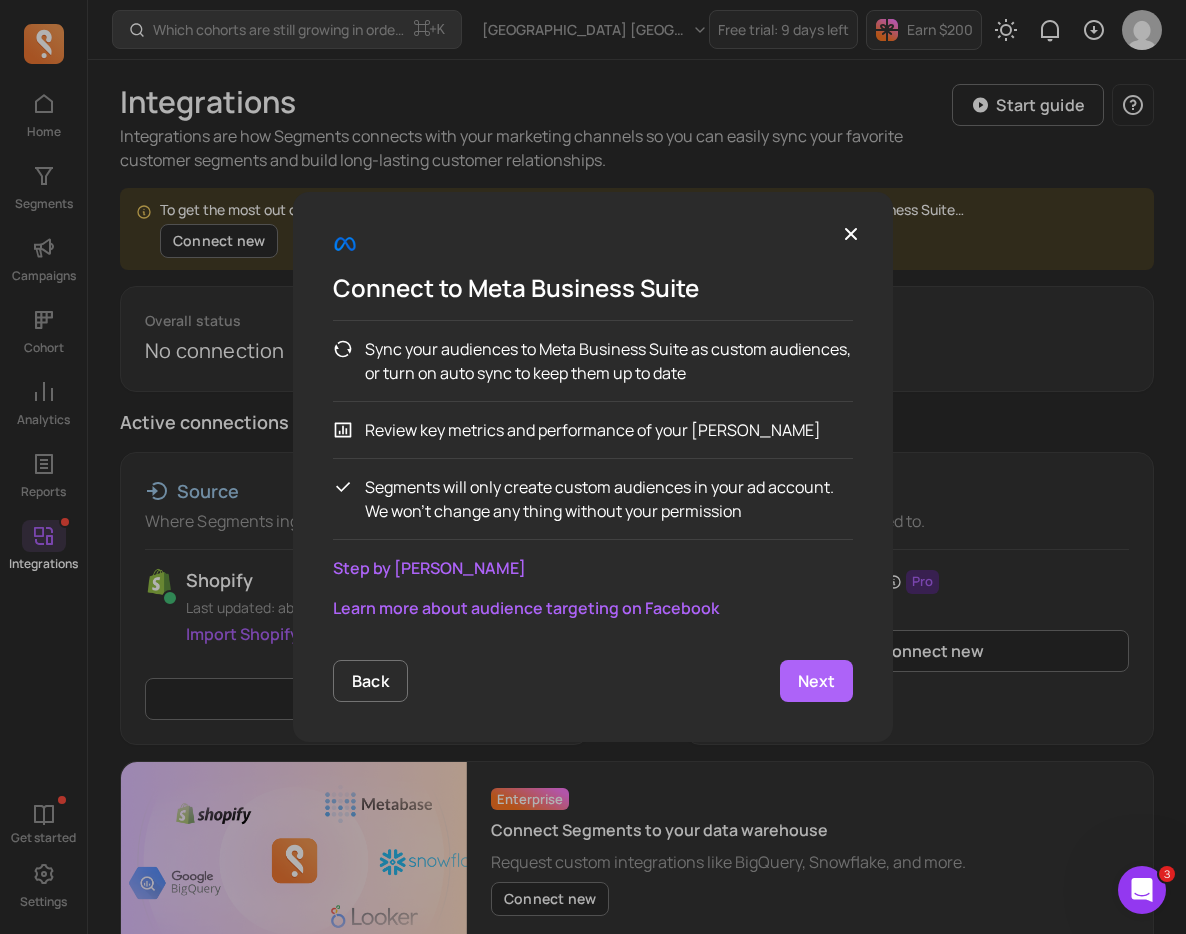 click on "Segments will only create custom audiences in your ad account. We won’t change any thing without your permission" at bounding box center (609, 499) 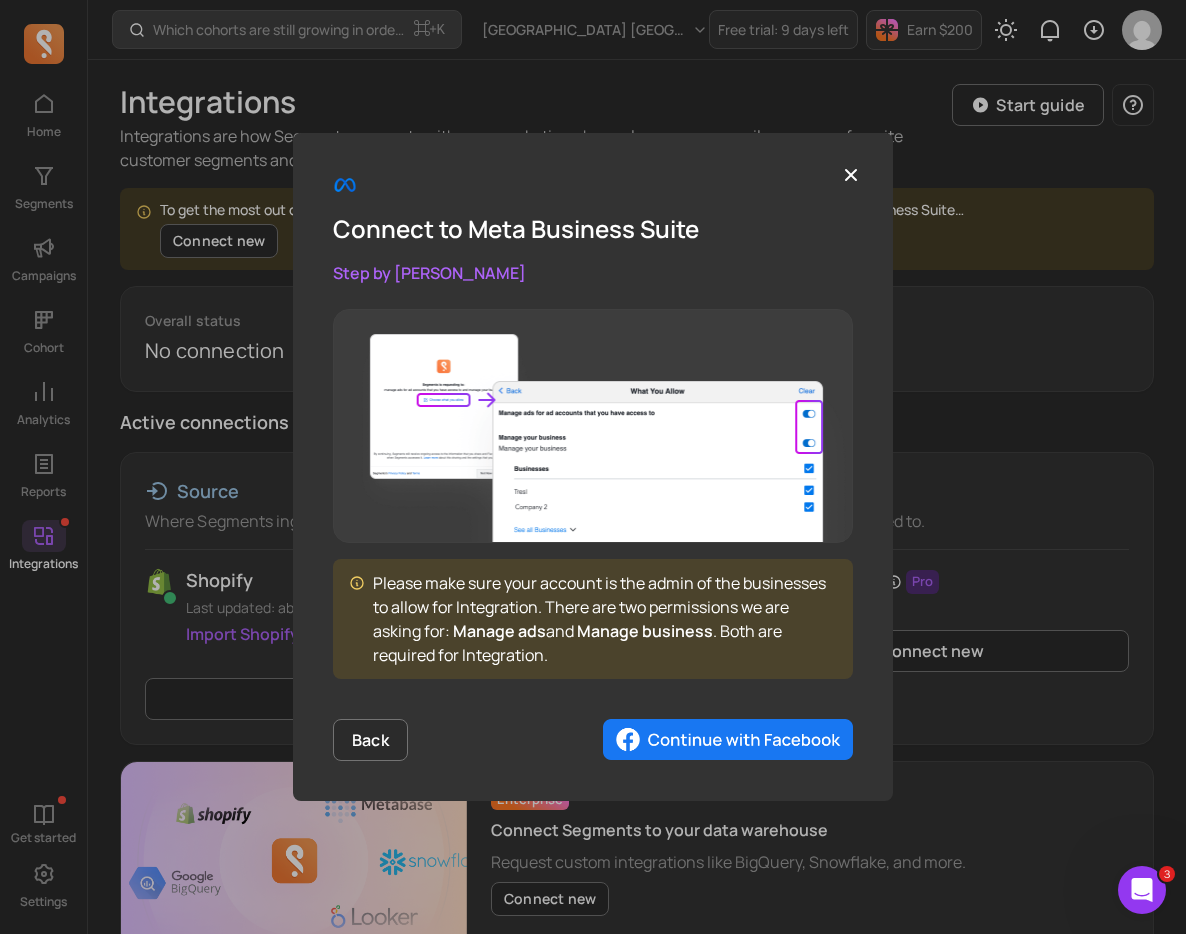 click at bounding box center (728, 740) 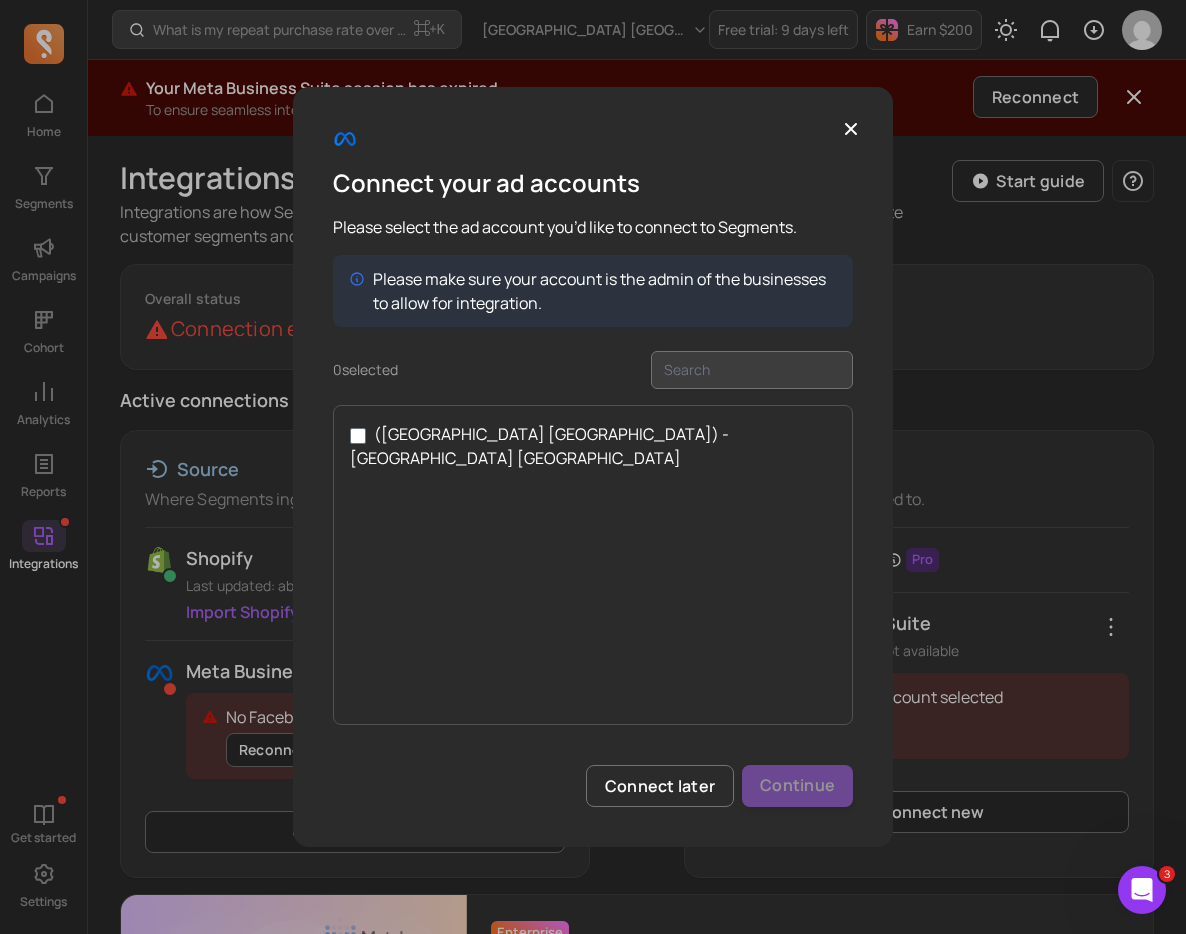 click on "(Minga london) - Minga London" at bounding box center [593, 565] 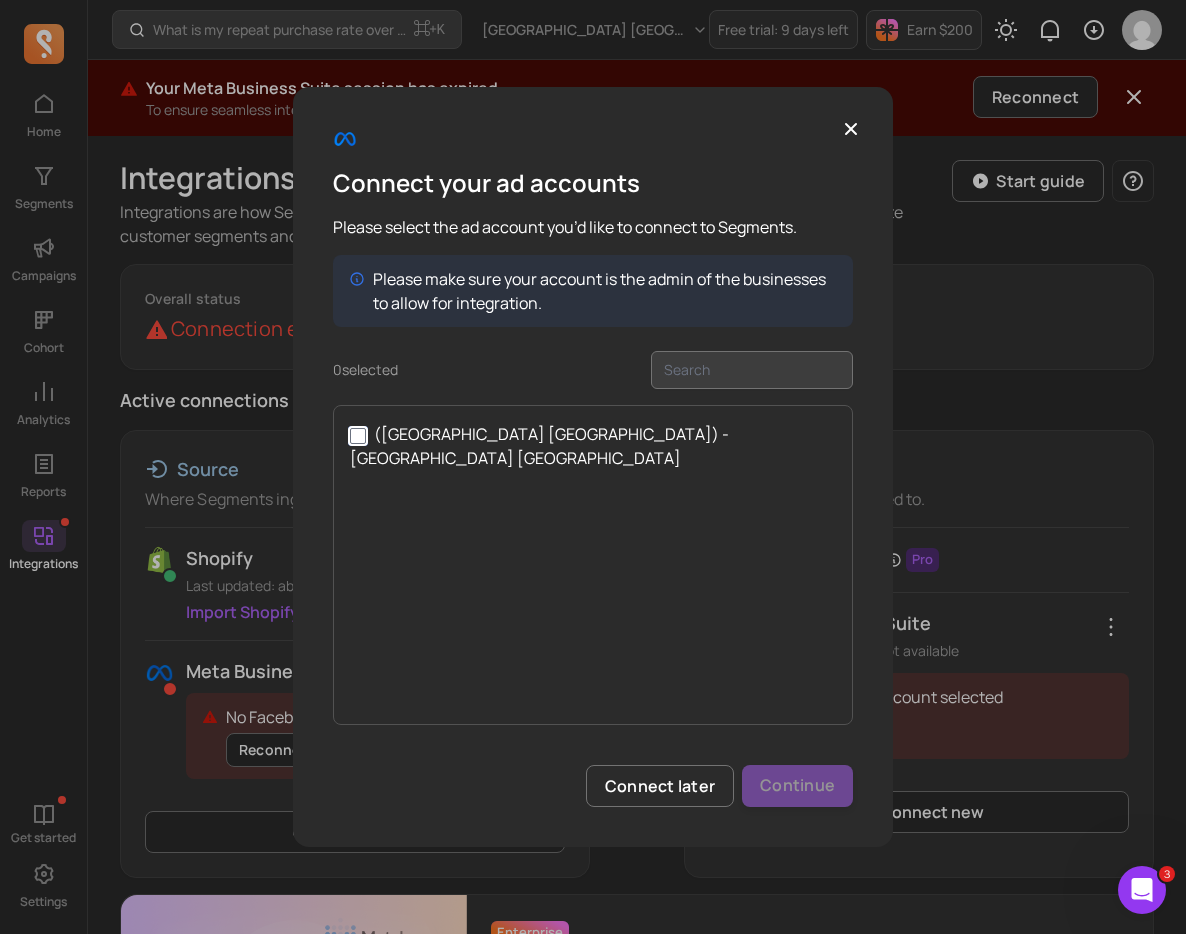 click on "(Minga london) - Minga London" at bounding box center [358, 436] 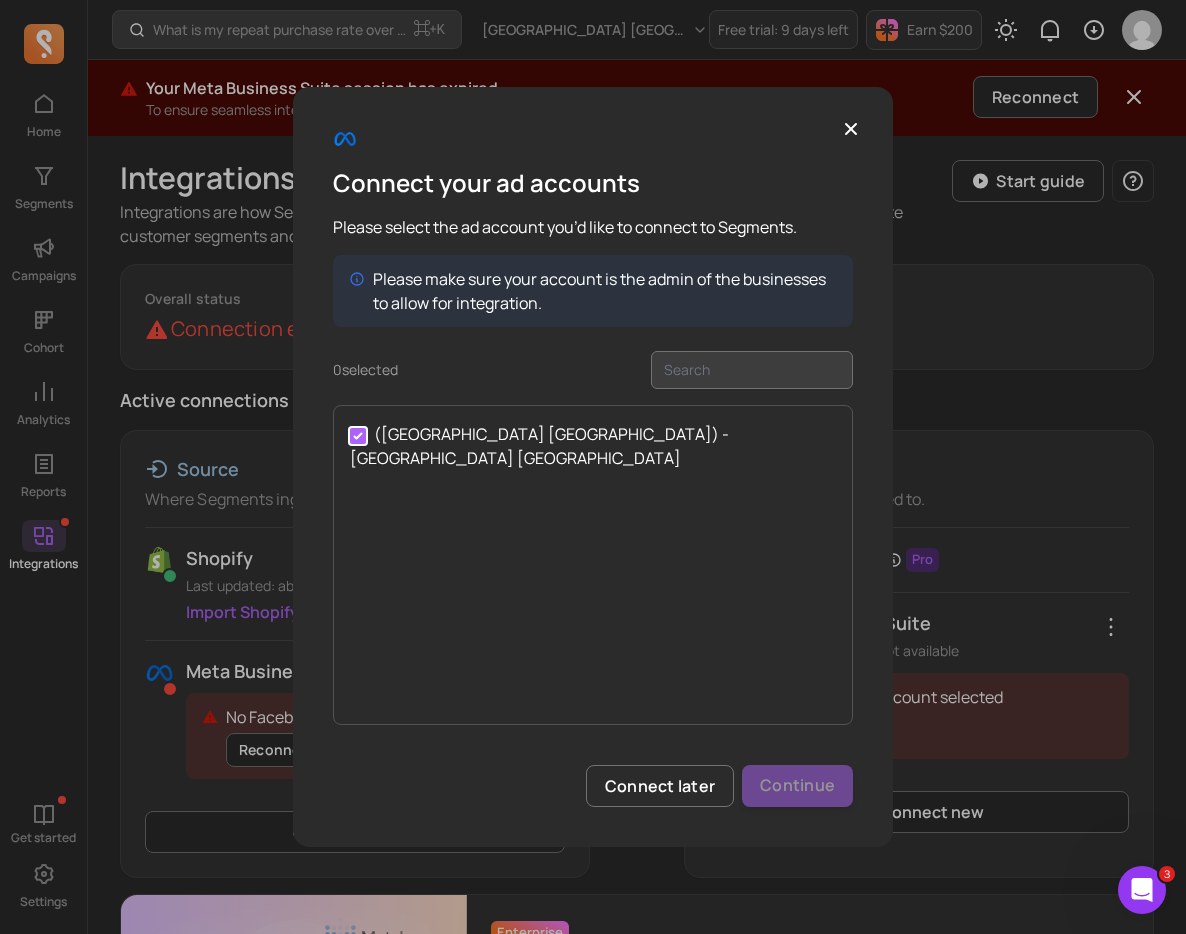 checkbox on "true" 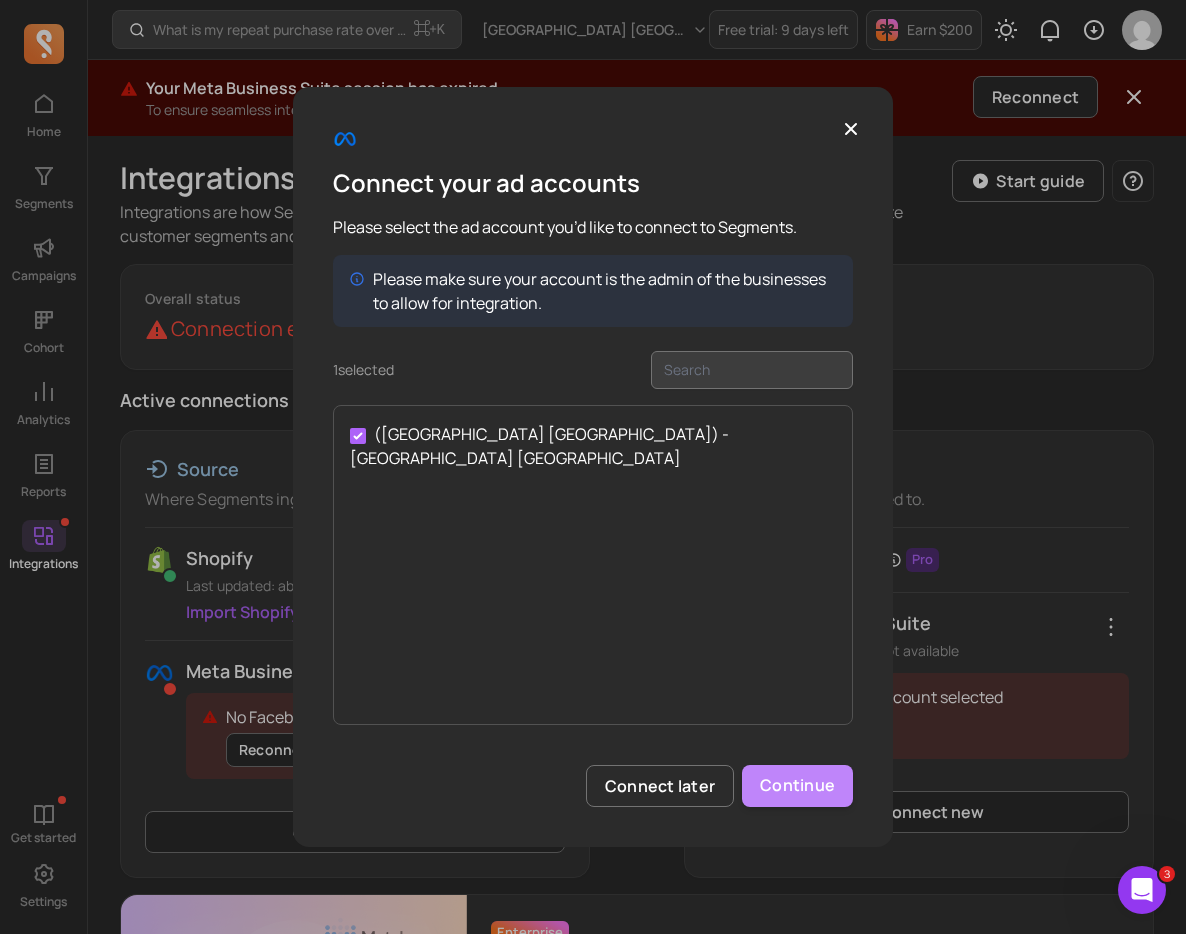 click on "Continue" at bounding box center [797, 786] 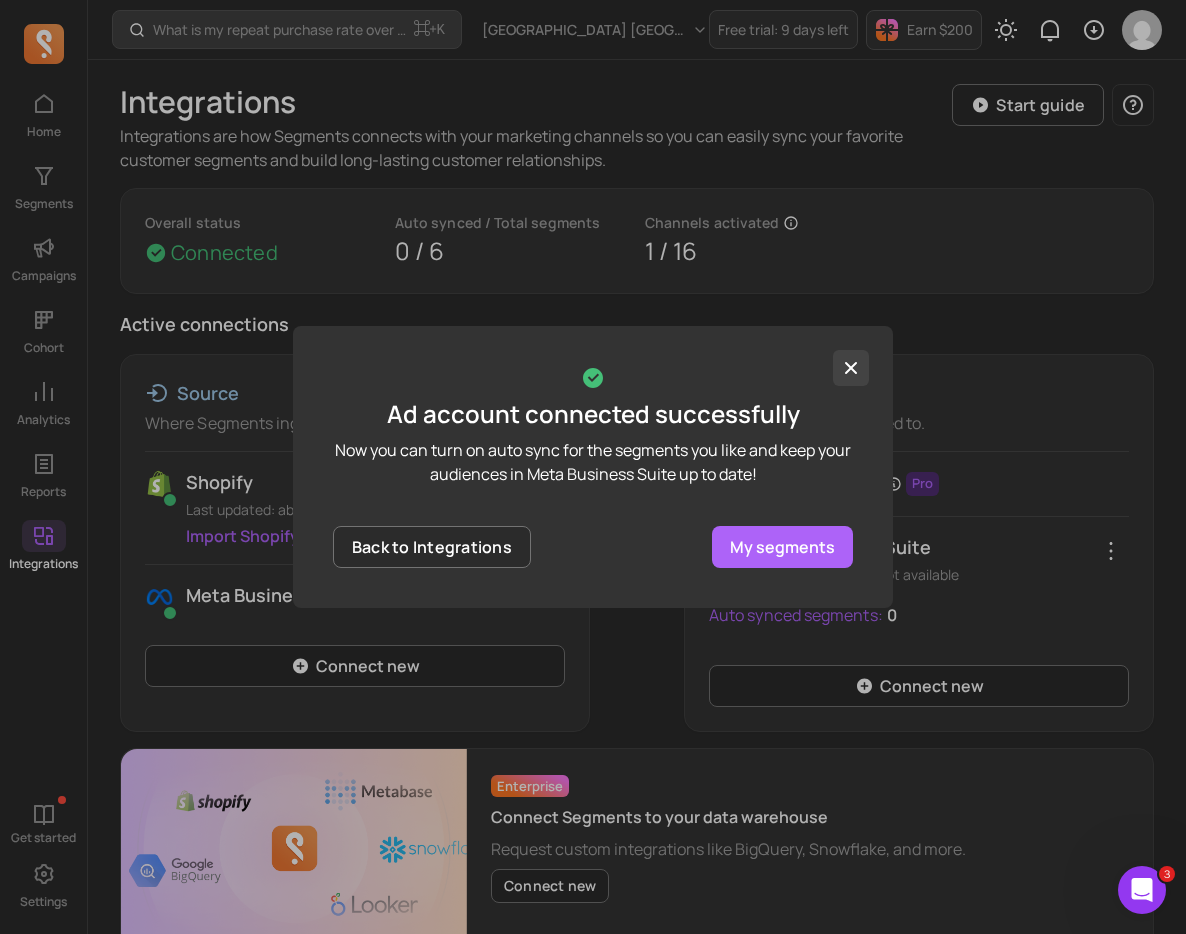 click 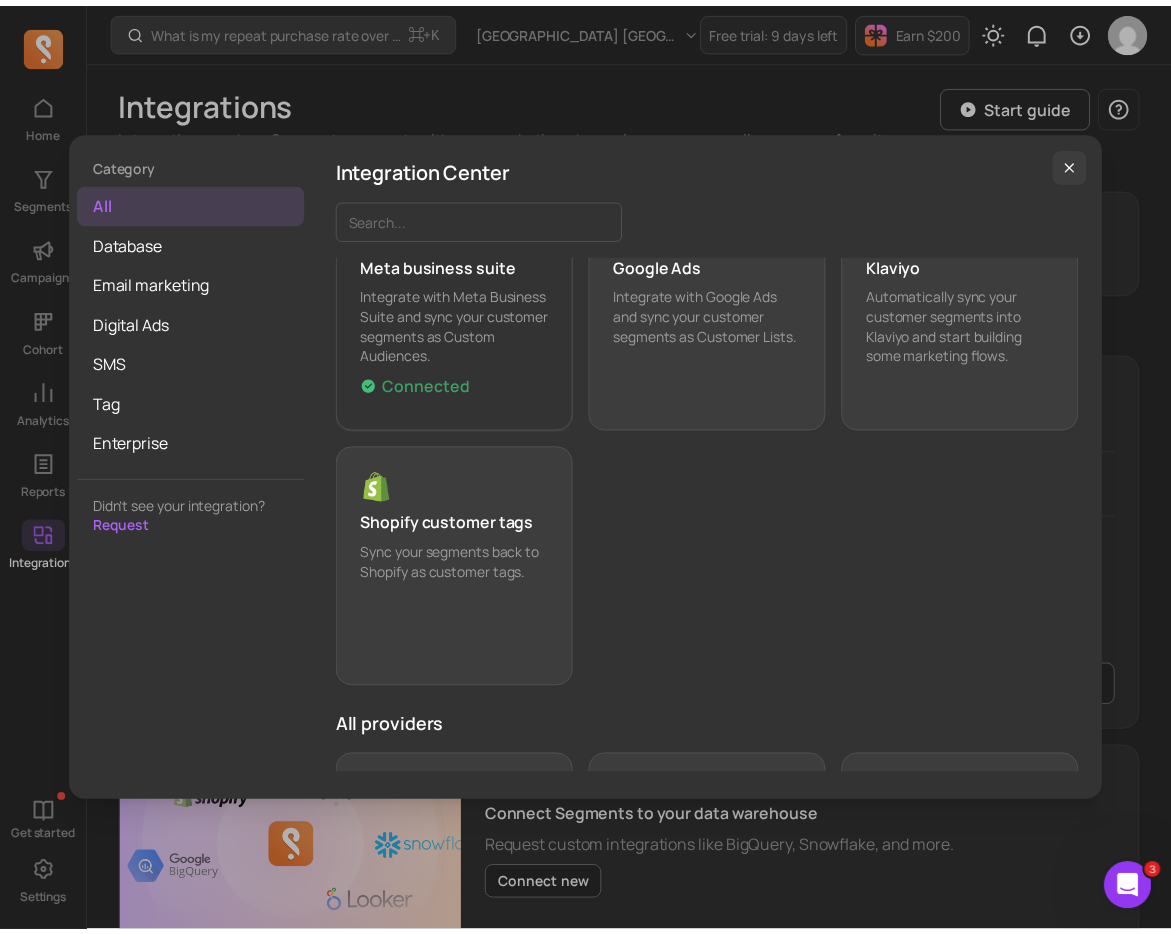 scroll, scrollTop: 0, scrollLeft: 0, axis: both 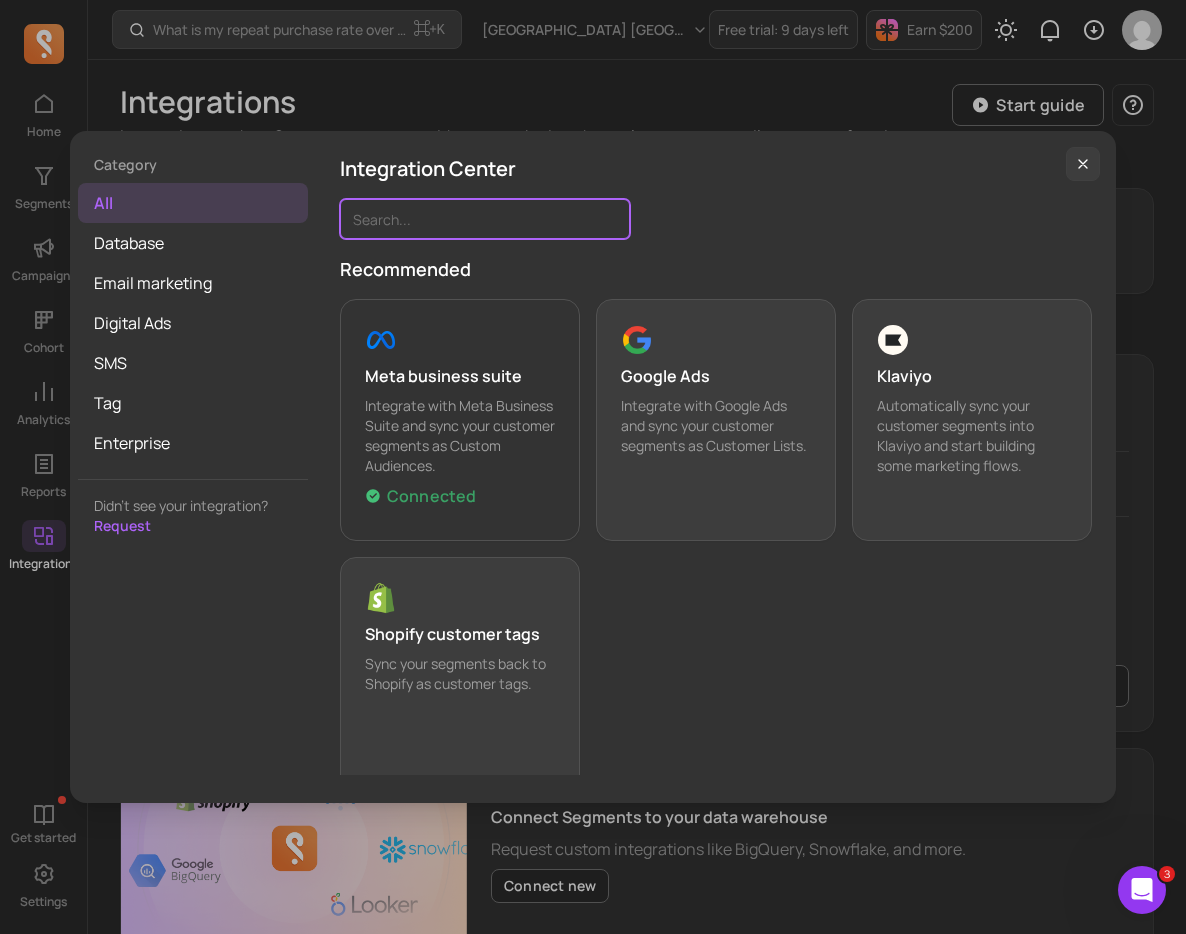 click at bounding box center (485, 219) 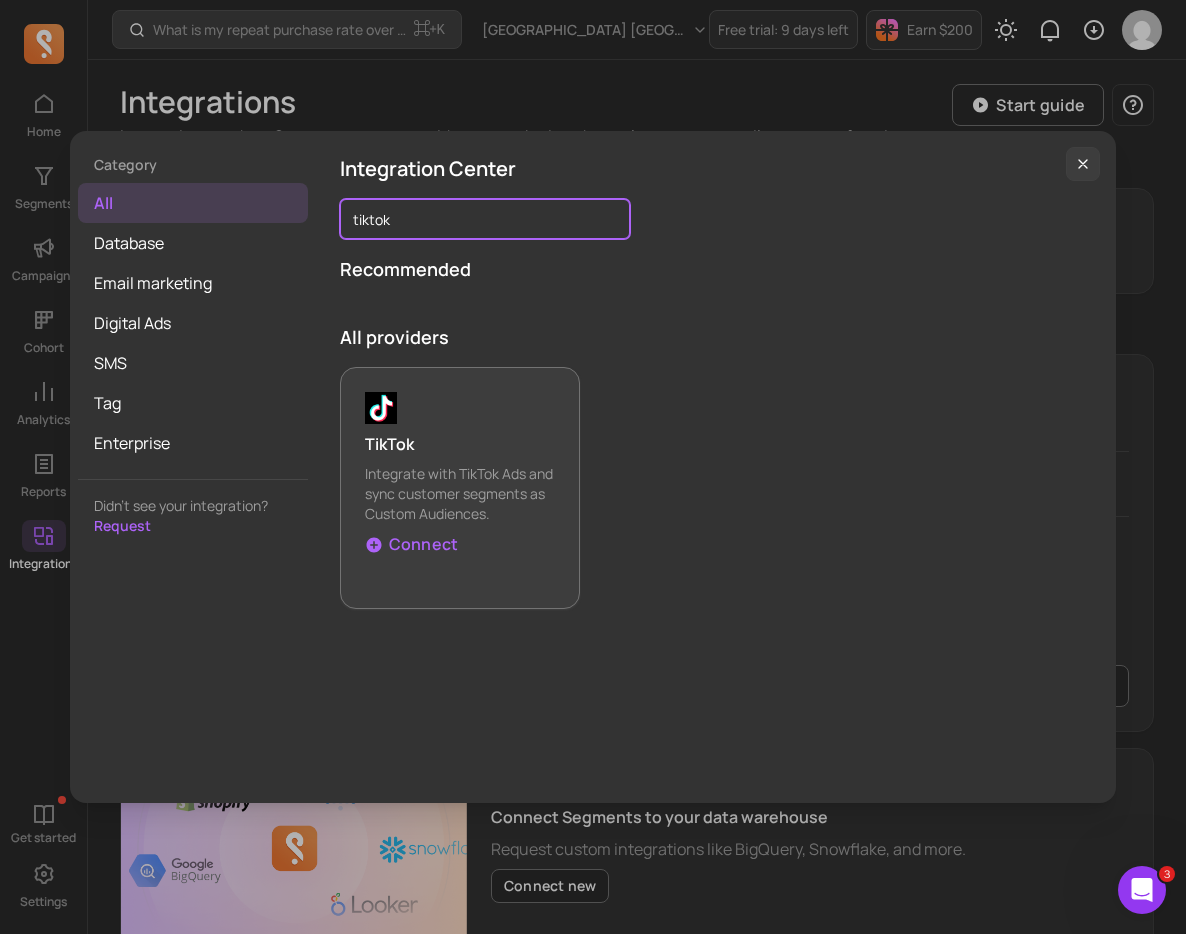 type on "tiktok" 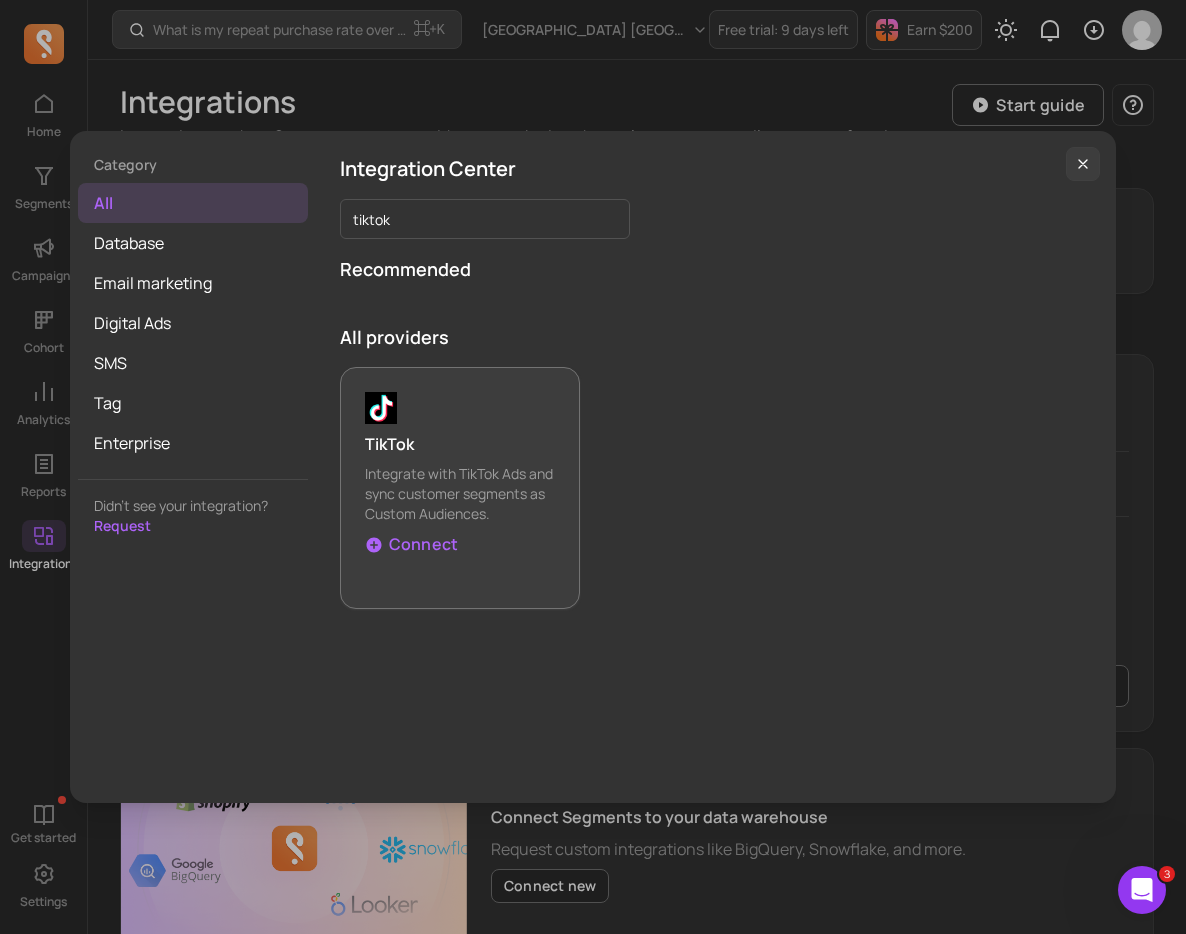 click at bounding box center (460, 408) 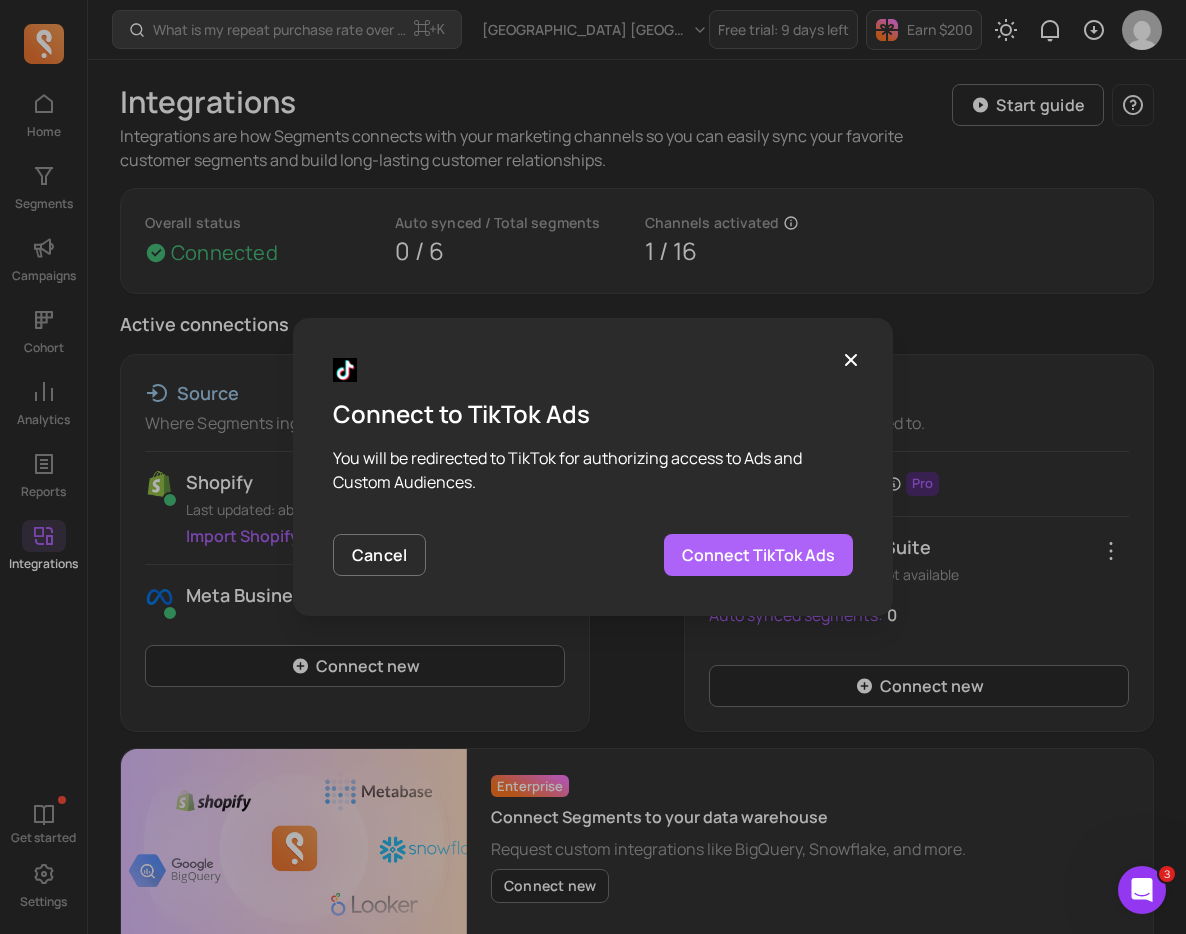 click on "Connect to TikTok Ads You will be redirected to TikTok for authorizing access to Ads and Custom Audiences. Cancel Connect TikTok Ads" at bounding box center [593, 467] 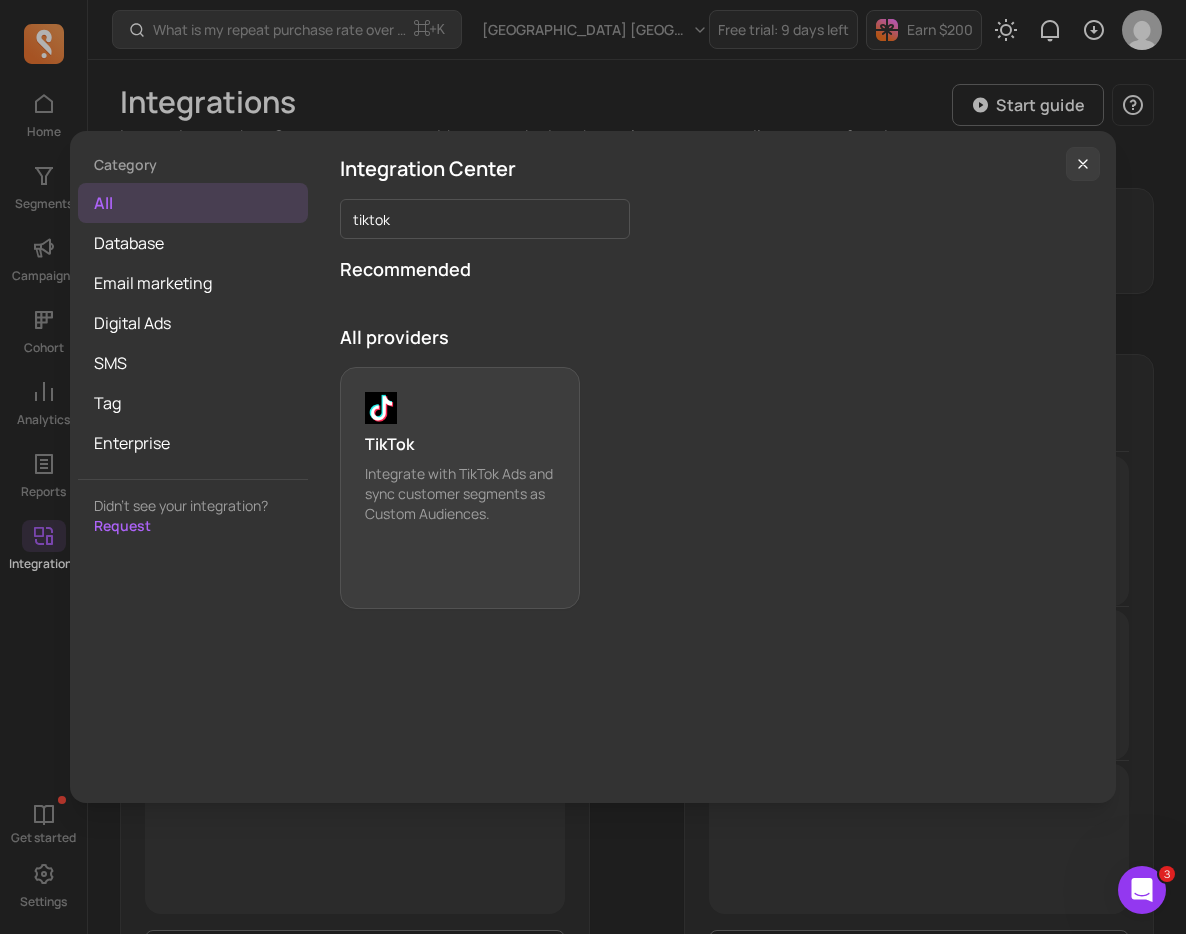 click on "Category all Database Email marketing Digital Ads SMS Tag Enterprise Didn’t see your integration? Request Integration Center tiktok Recommended All providers TikTok Integrate with TikTok Ads and sync customer segments as Custom Audiences. Connect" at bounding box center [593, 467] 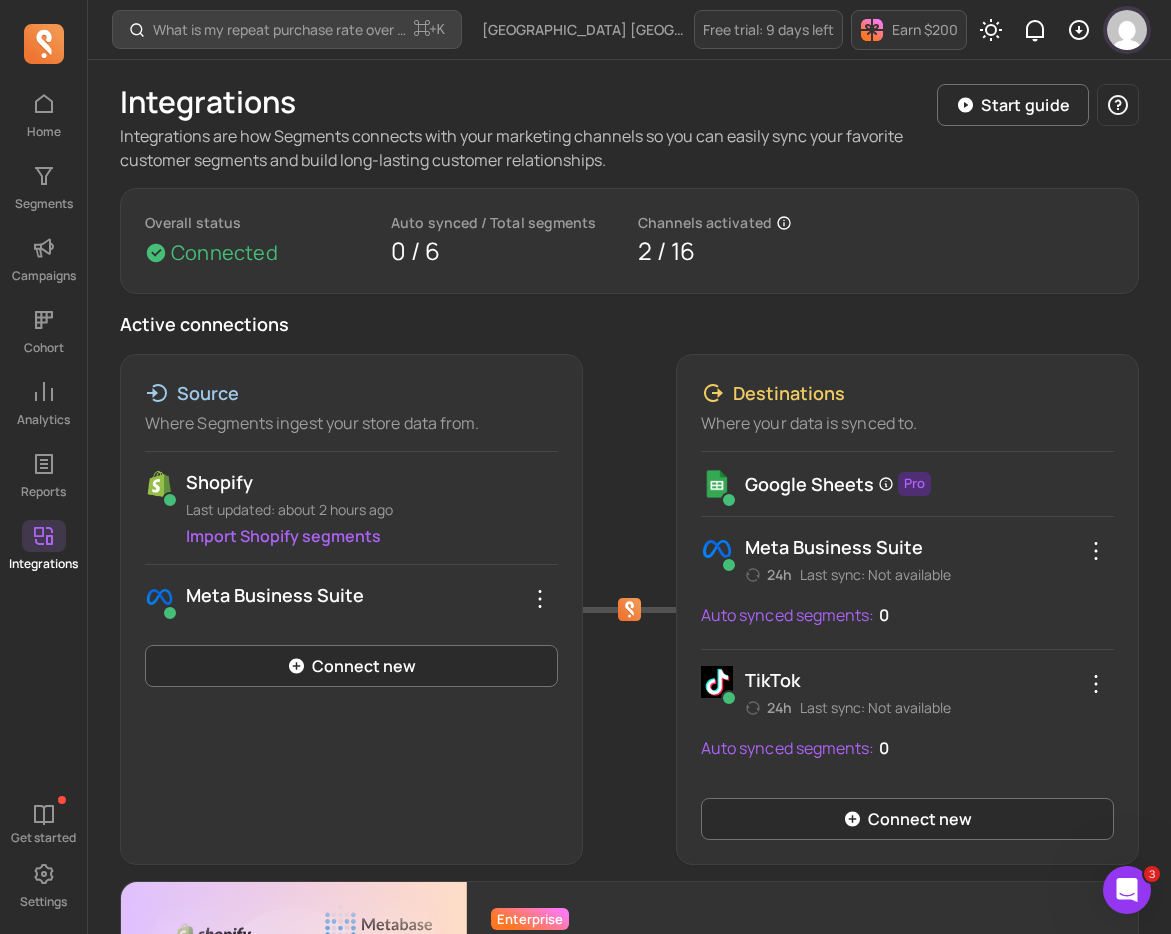 click at bounding box center [1127, 30] 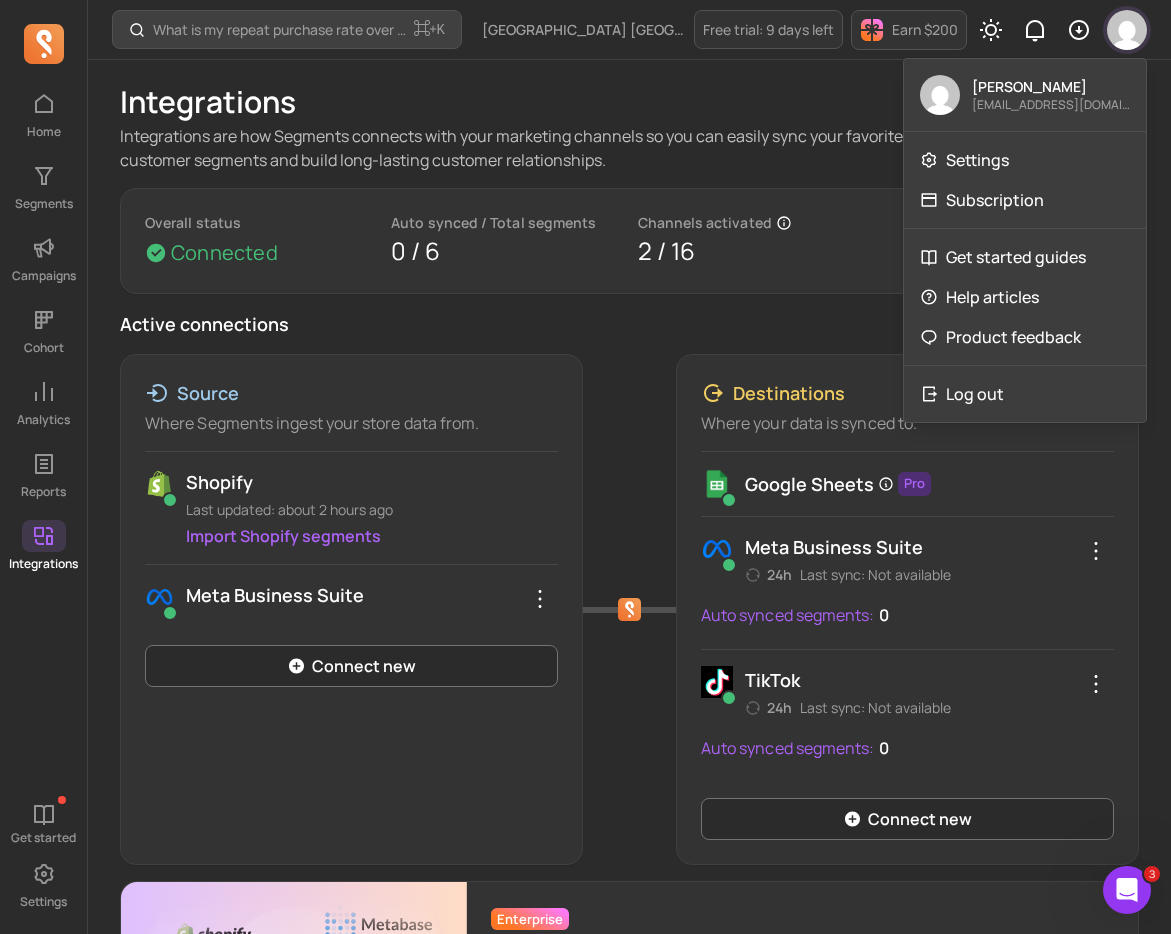 click at bounding box center (1127, 30) 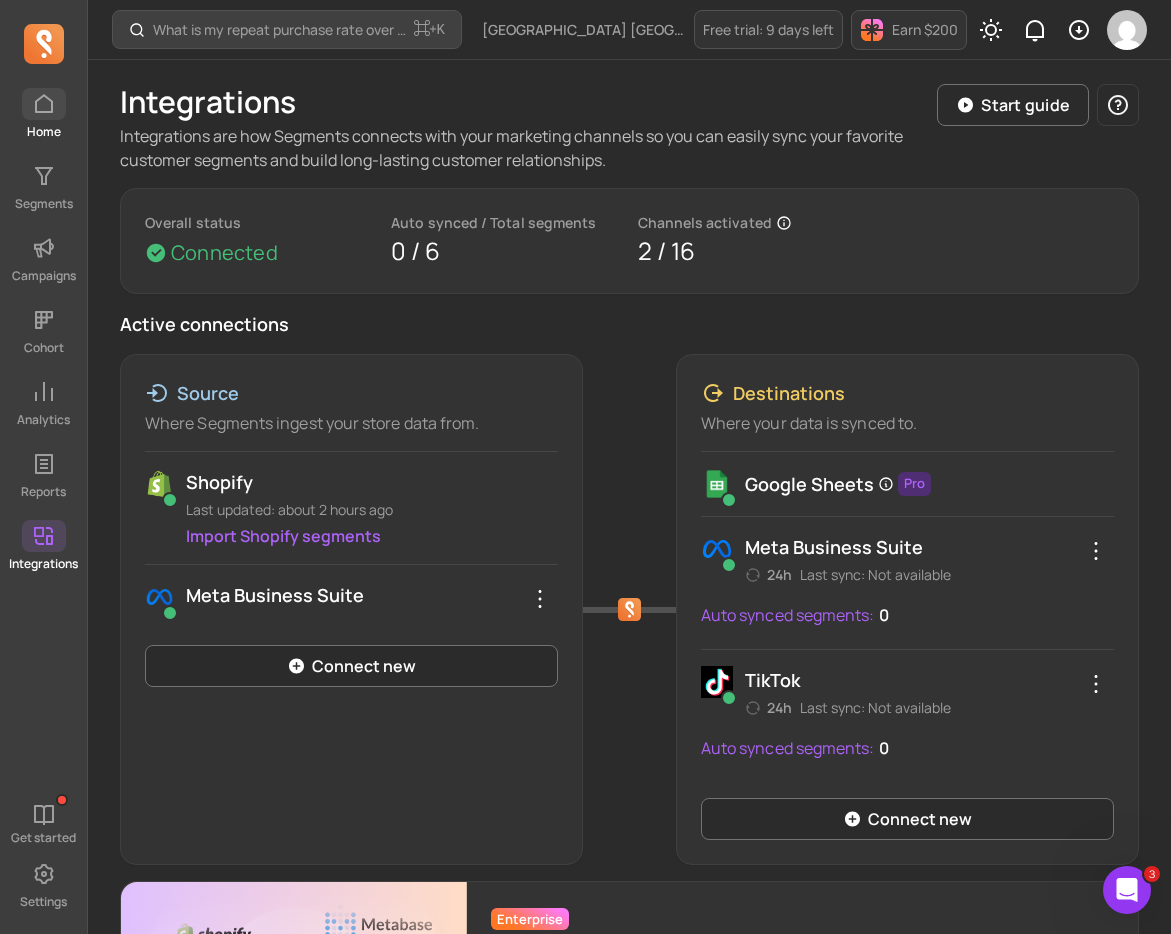 click at bounding box center (44, 104) 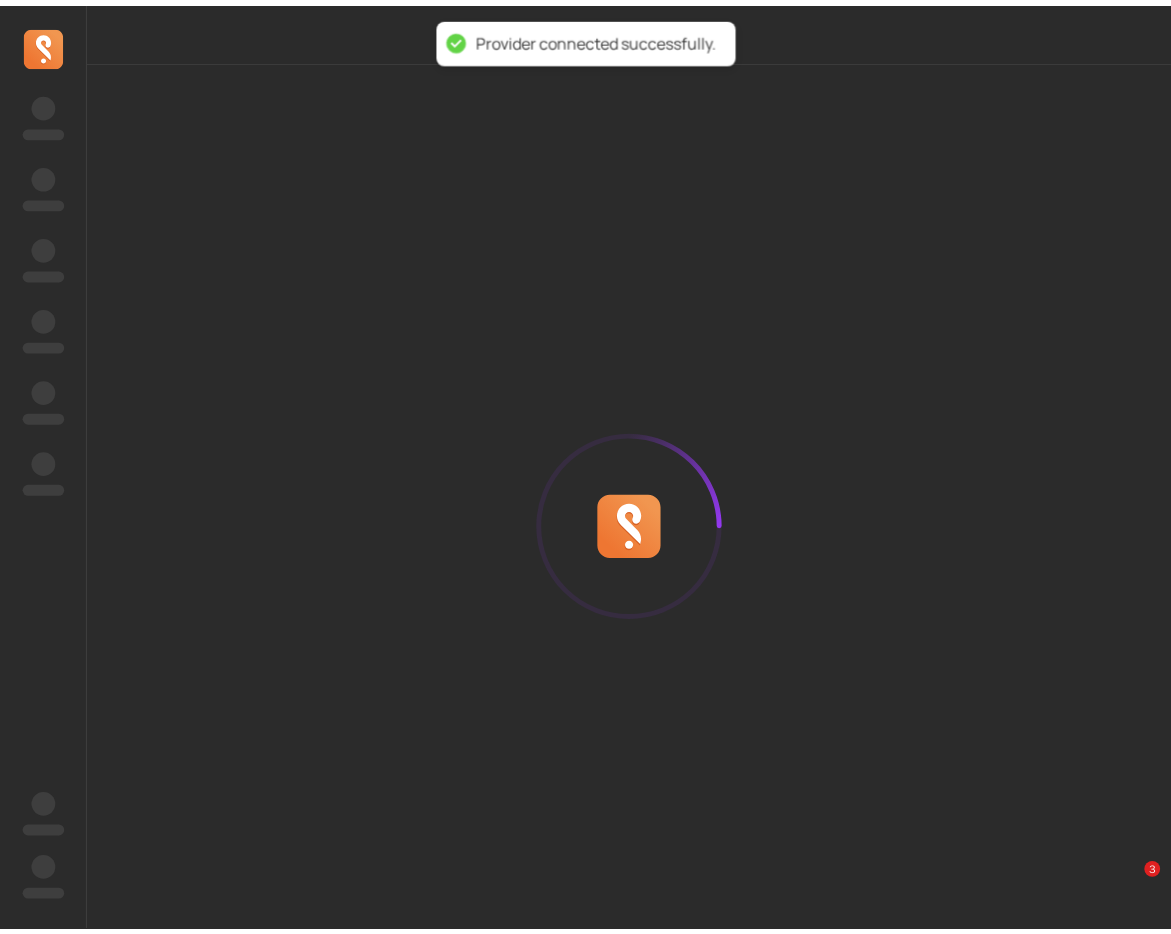 scroll, scrollTop: 0, scrollLeft: 0, axis: both 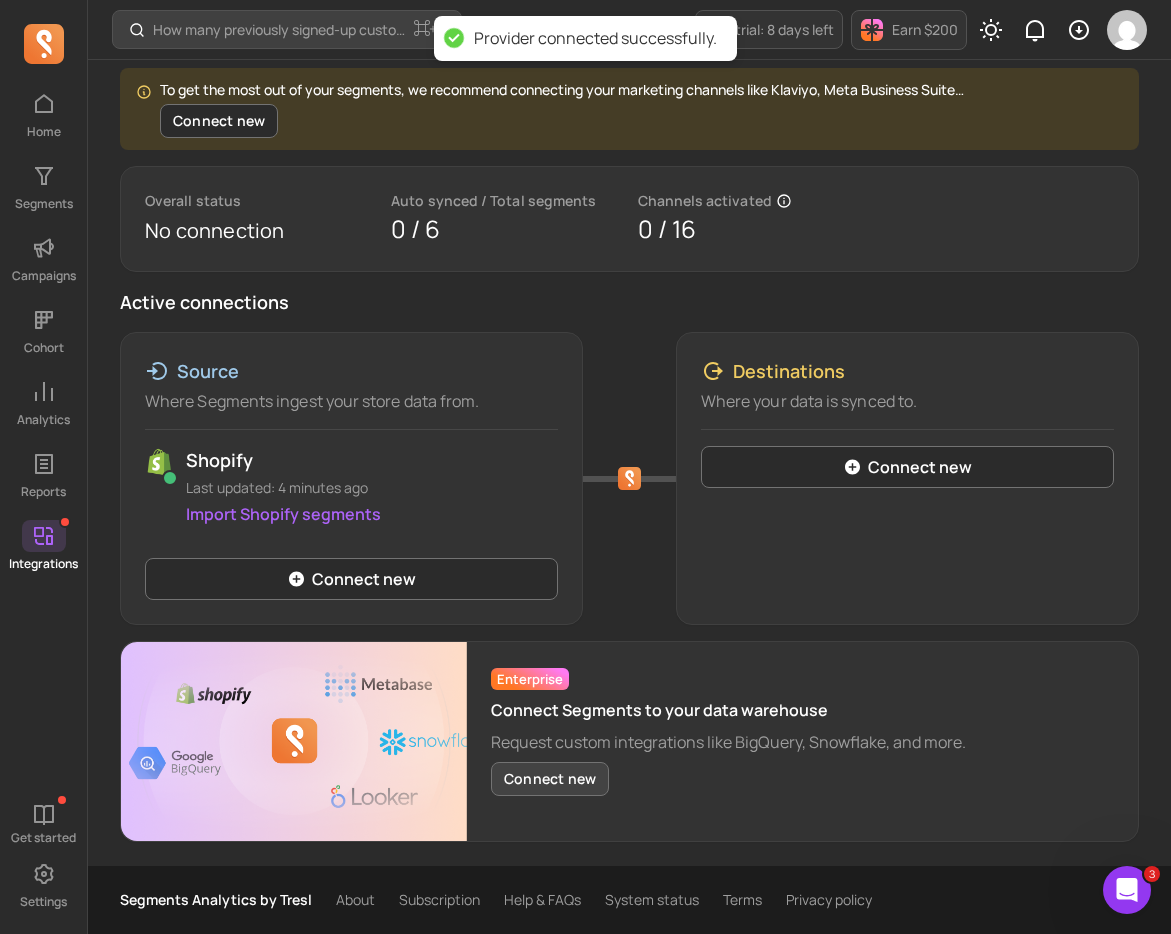 click on "Connect new" at bounding box center (550, 779) 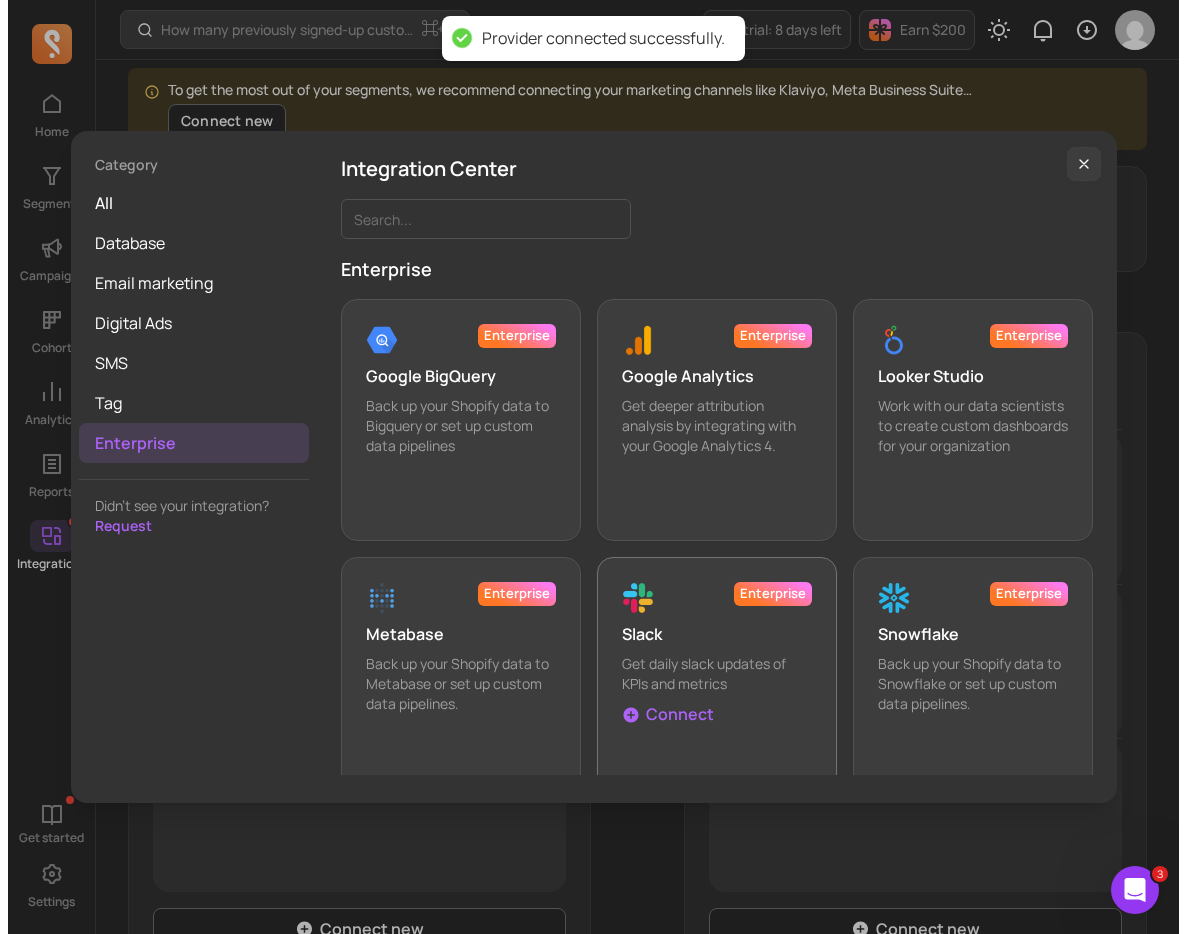 scroll, scrollTop: 0, scrollLeft: 0, axis: both 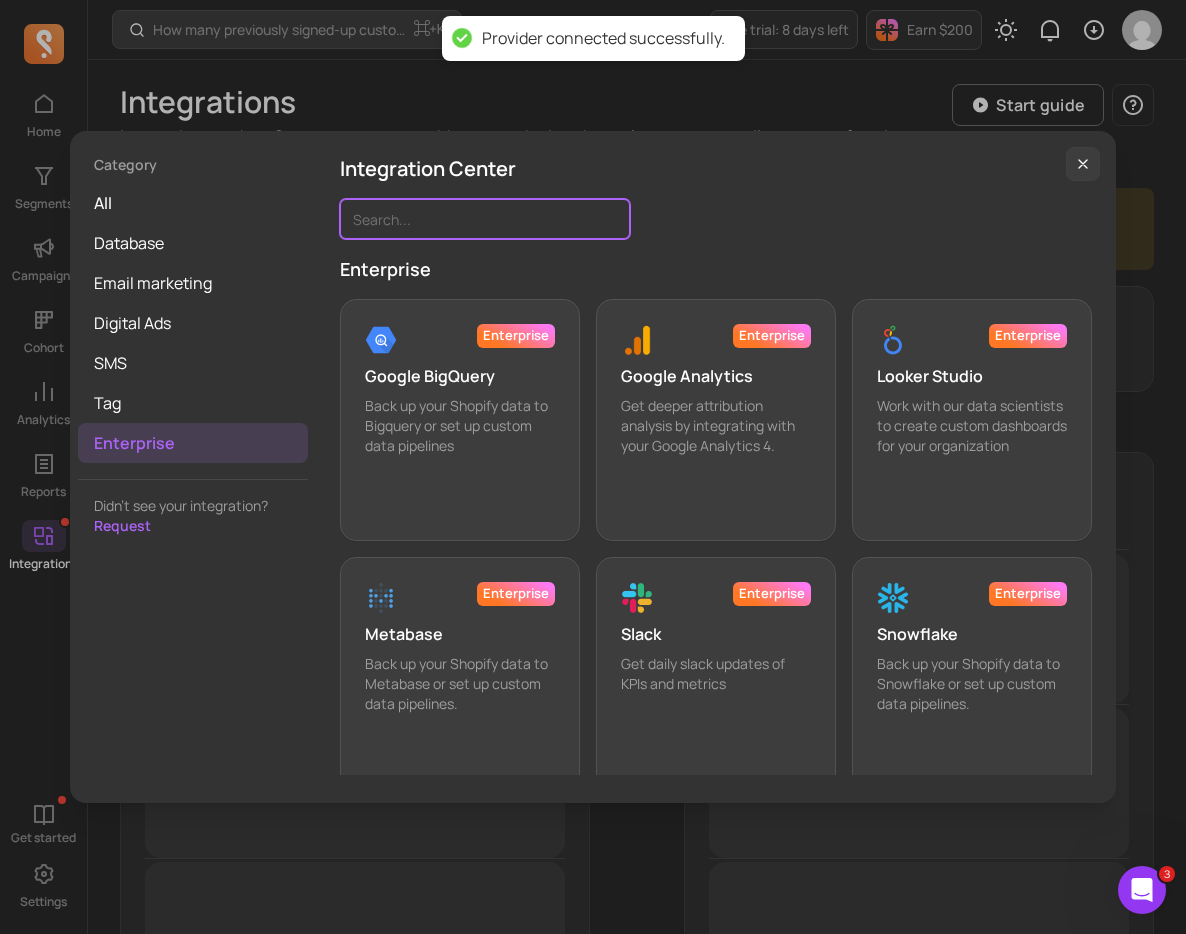 click at bounding box center [485, 219] 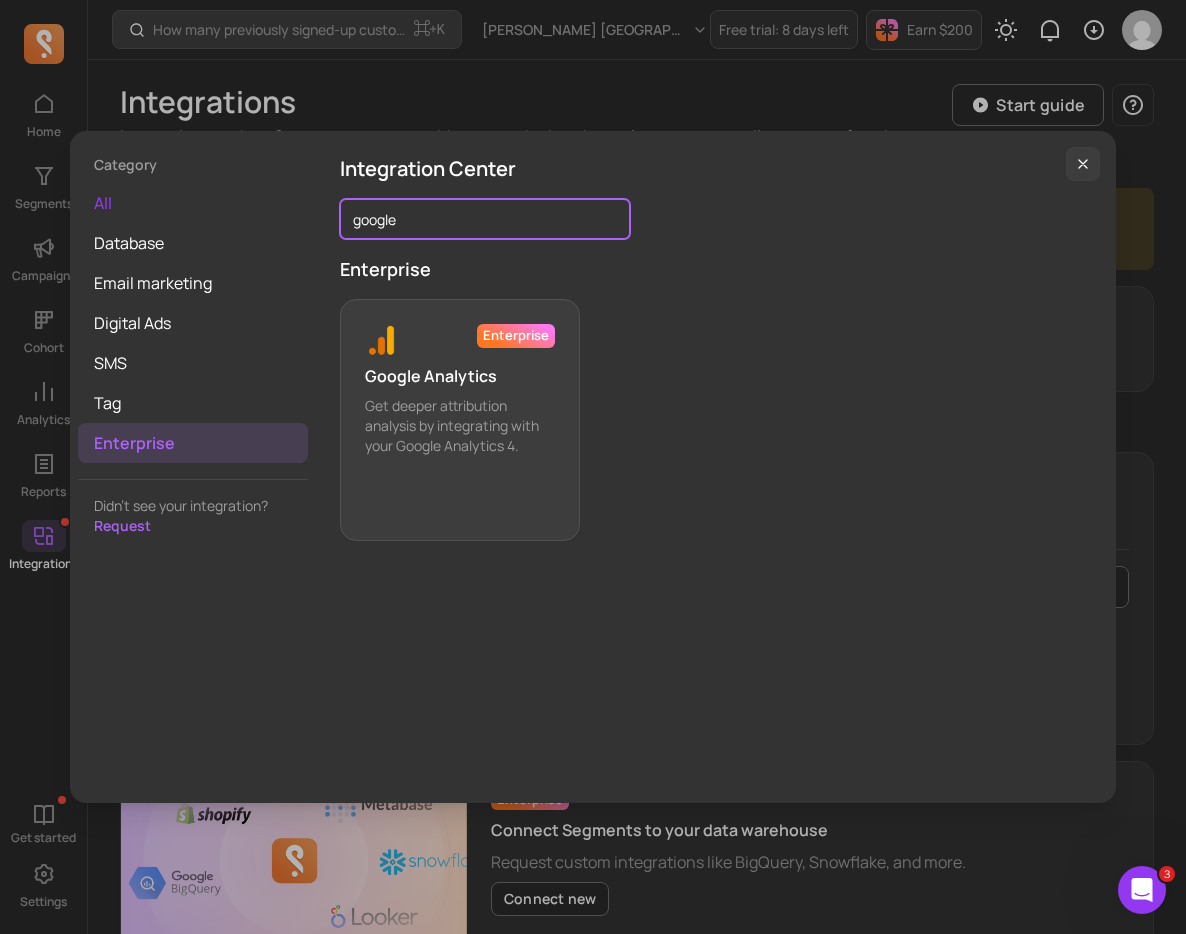 drag, startPoint x: 502, startPoint y: 232, endPoint x: 274, endPoint y: 205, distance: 229.59312 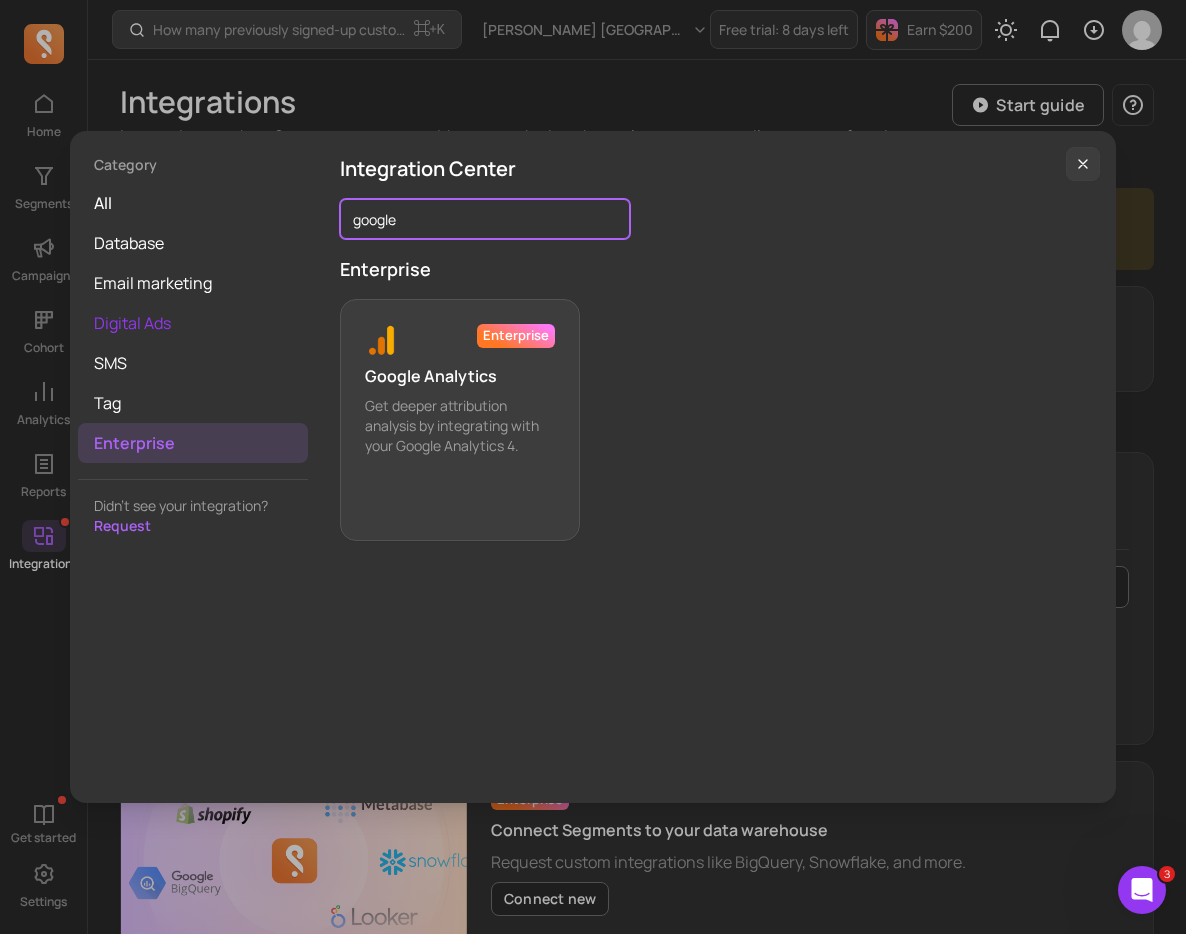 type on "google" 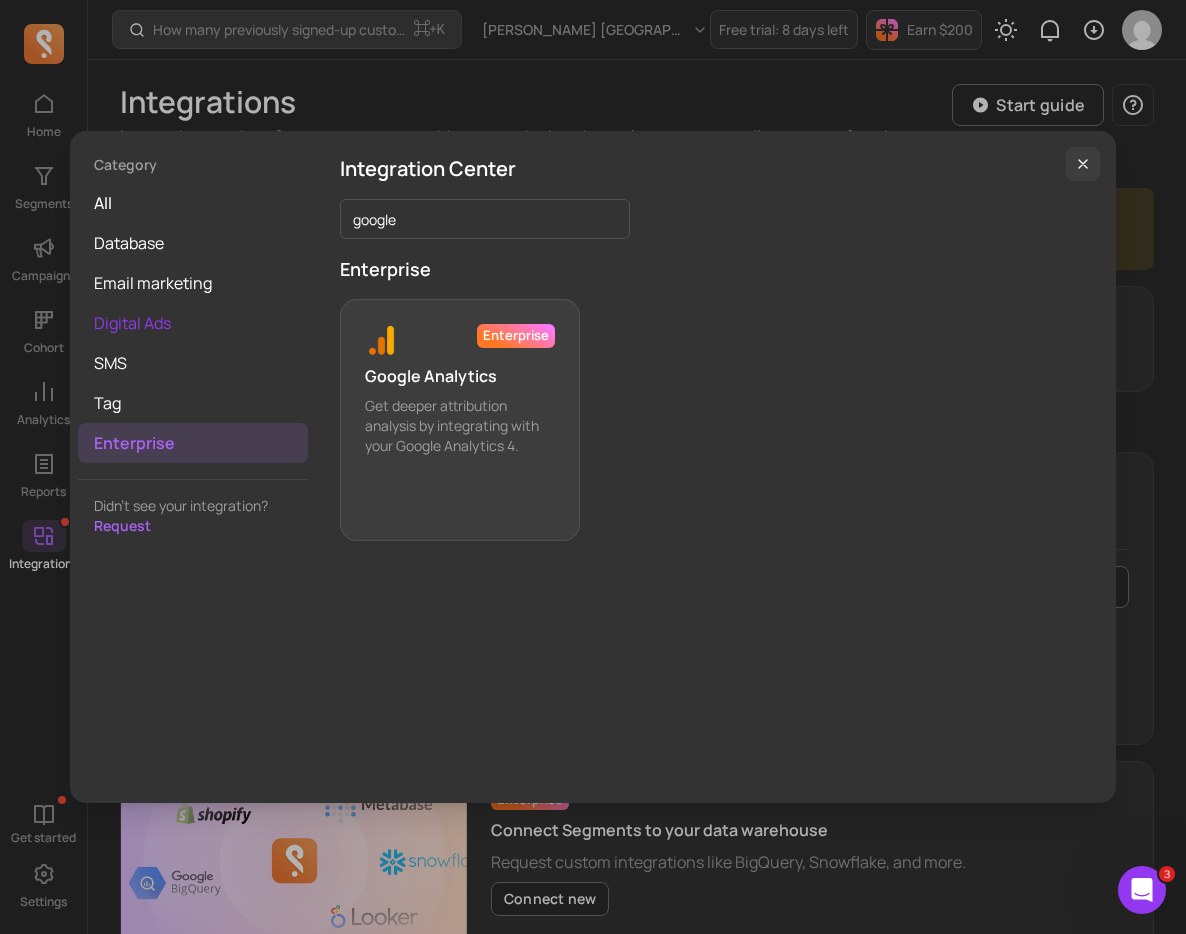 click on "Digital Ads" at bounding box center (193, 323) 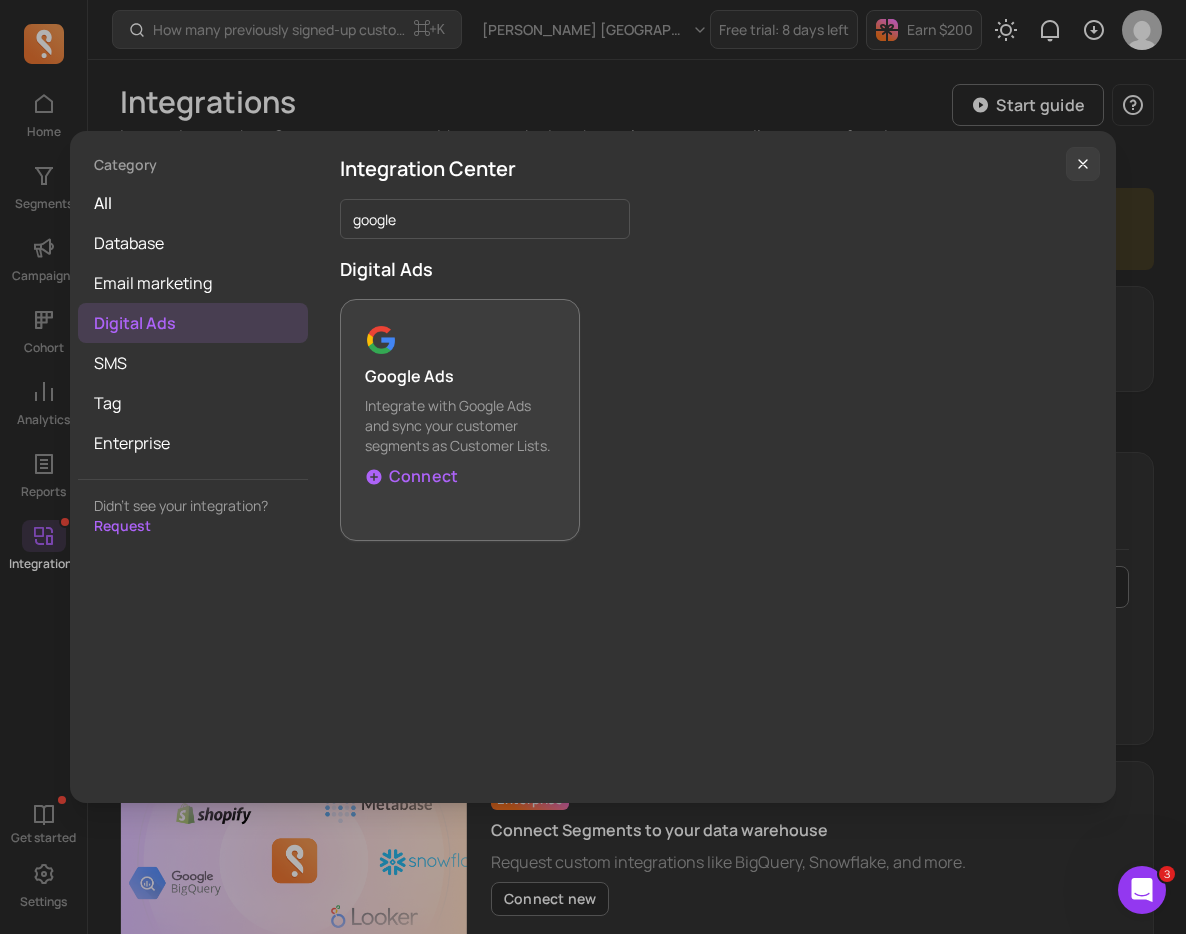 click on "Google Ads Integrate with Google Ads and sync your customer segments as Customer Lists. Connect" at bounding box center (460, 420) 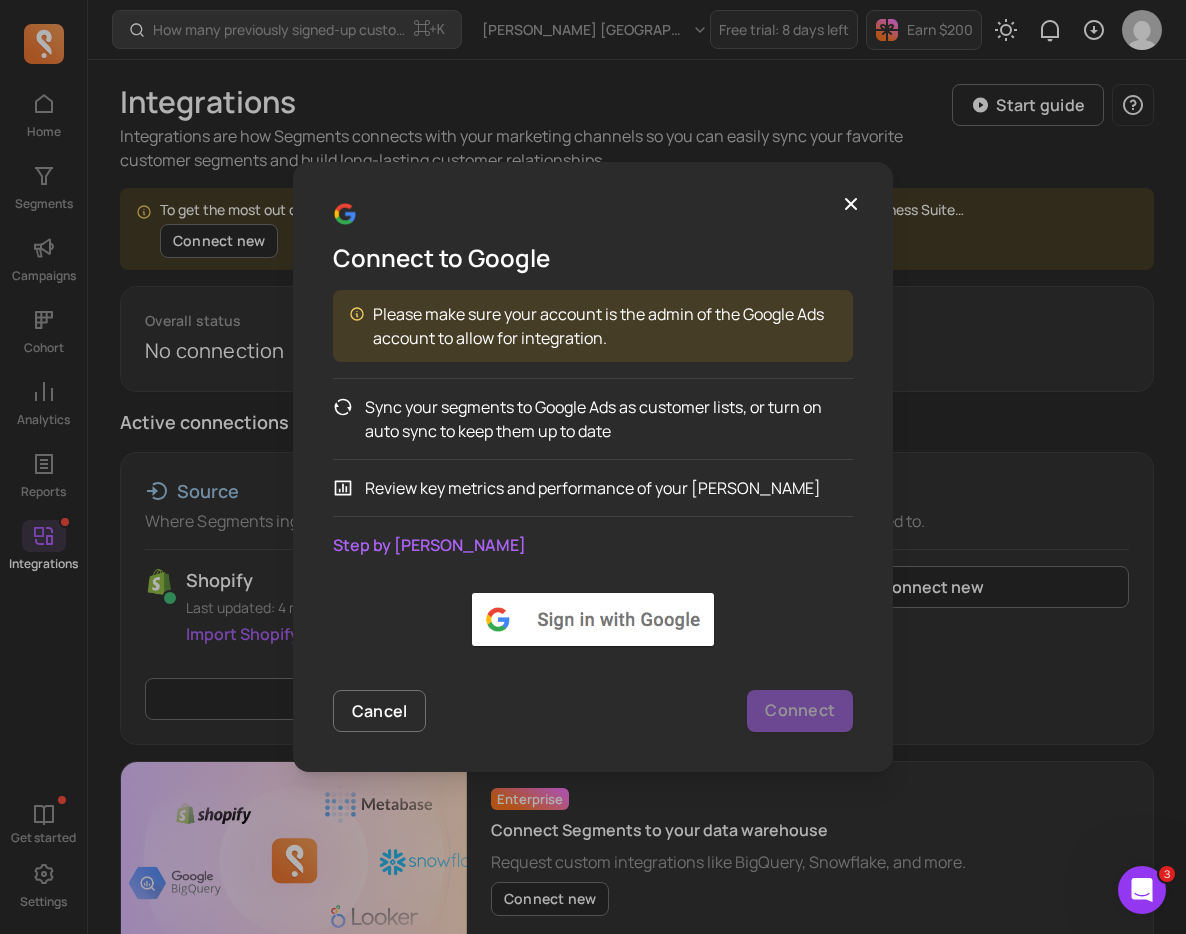 click at bounding box center (593, 619) 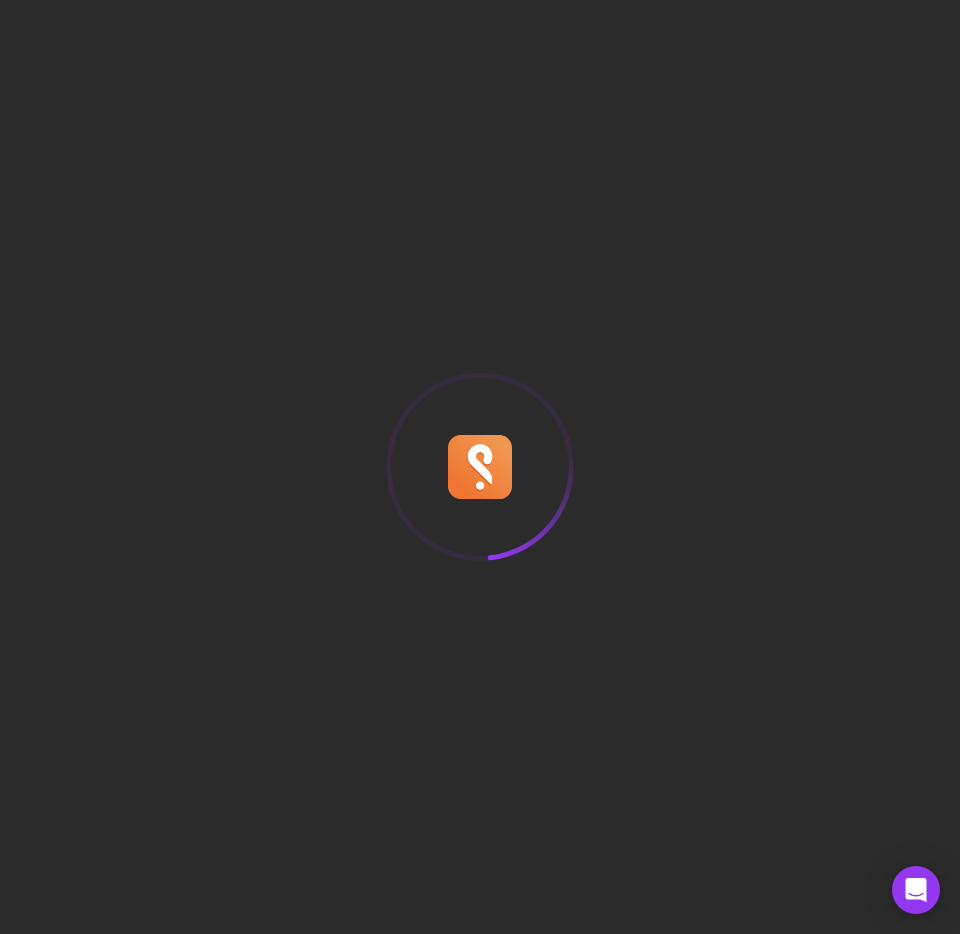 scroll, scrollTop: 0, scrollLeft: 0, axis: both 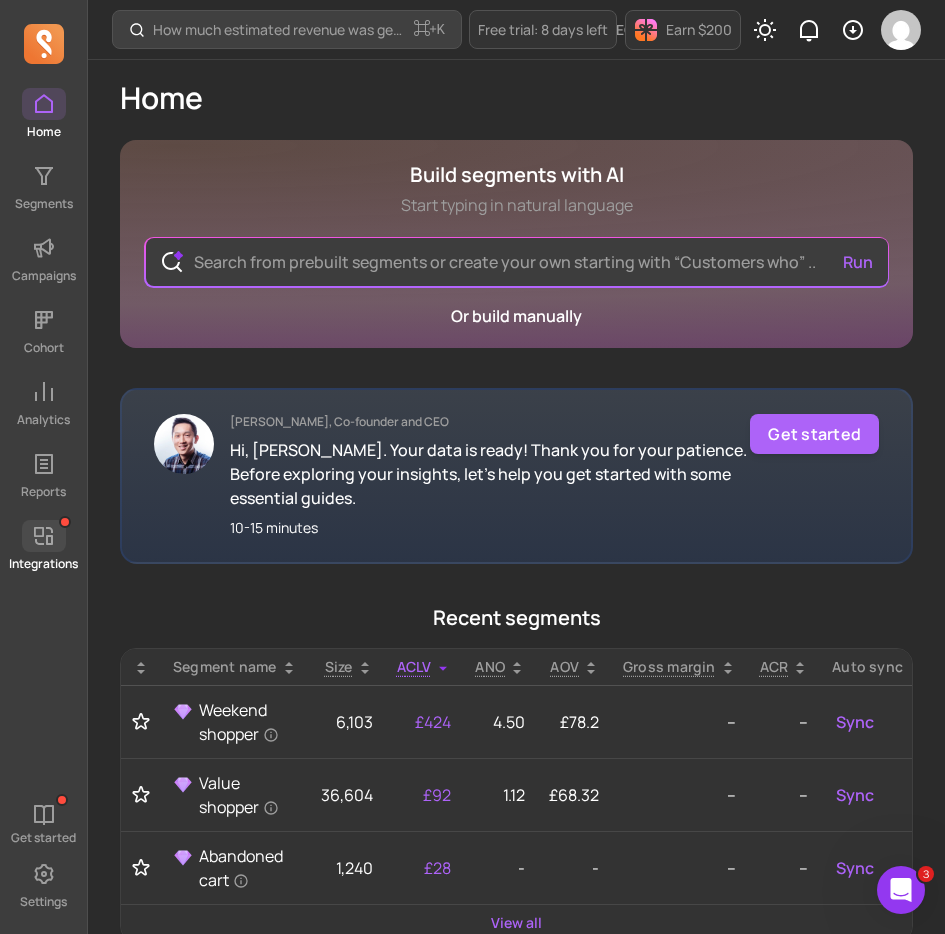 click at bounding box center (44, 536) 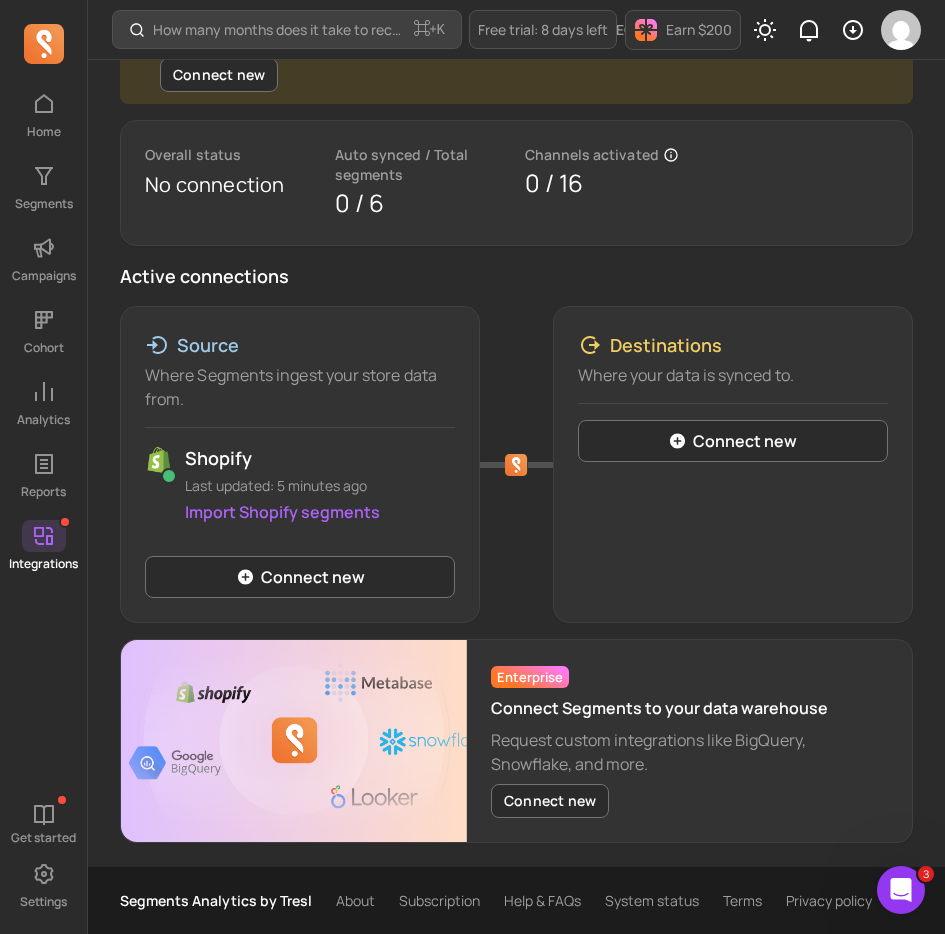 scroll, scrollTop: 211, scrollLeft: 0, axis: vertical 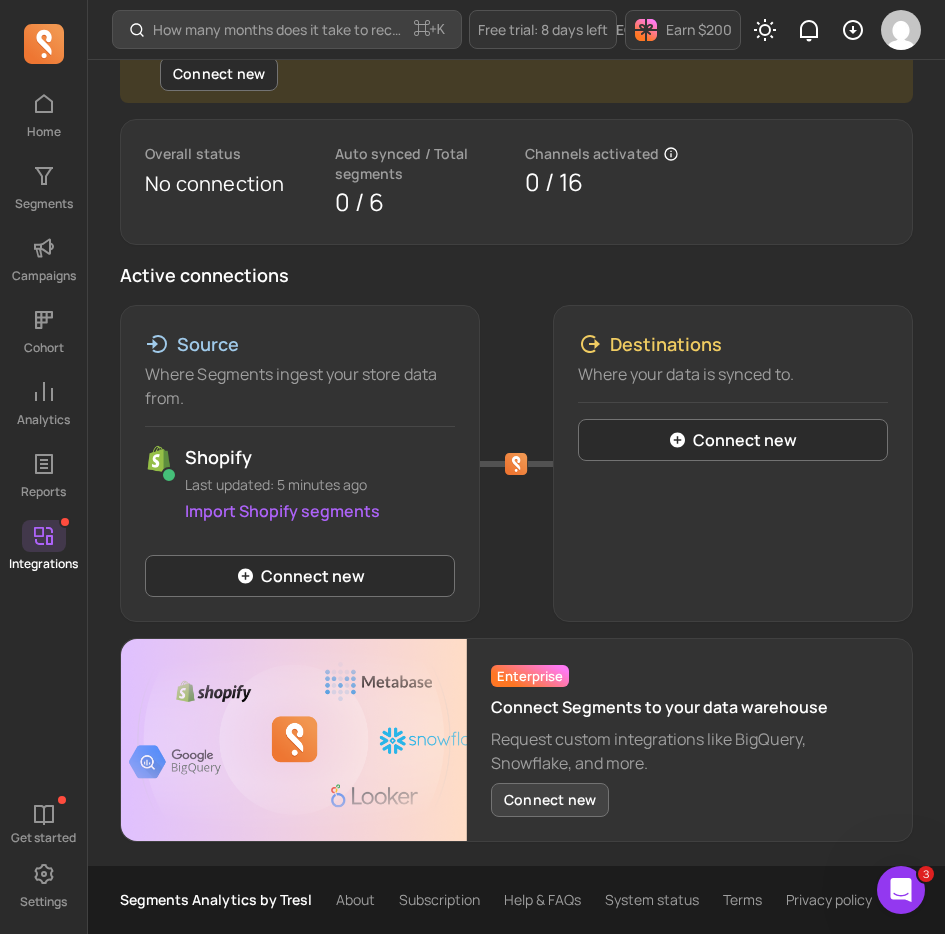 click on "Connect new" at bounding box center [550, 800] 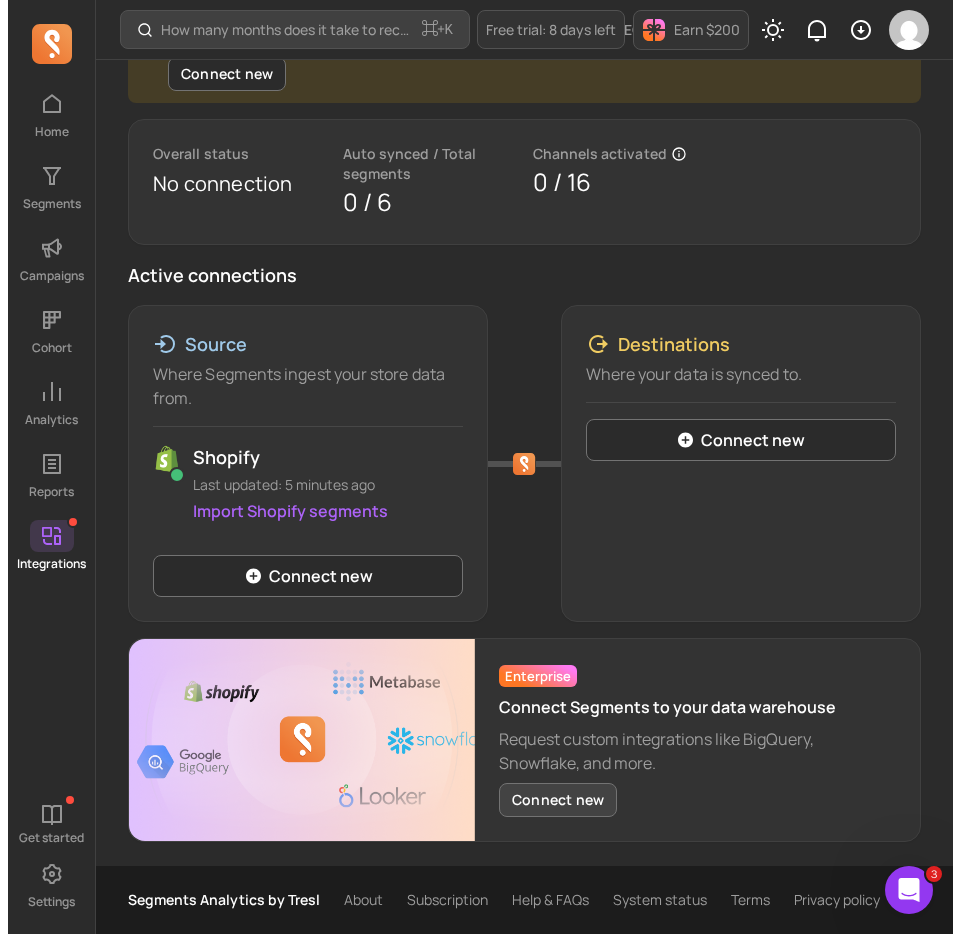 scroll, scrollTop: 0, scrollLeft: 0, axis: both 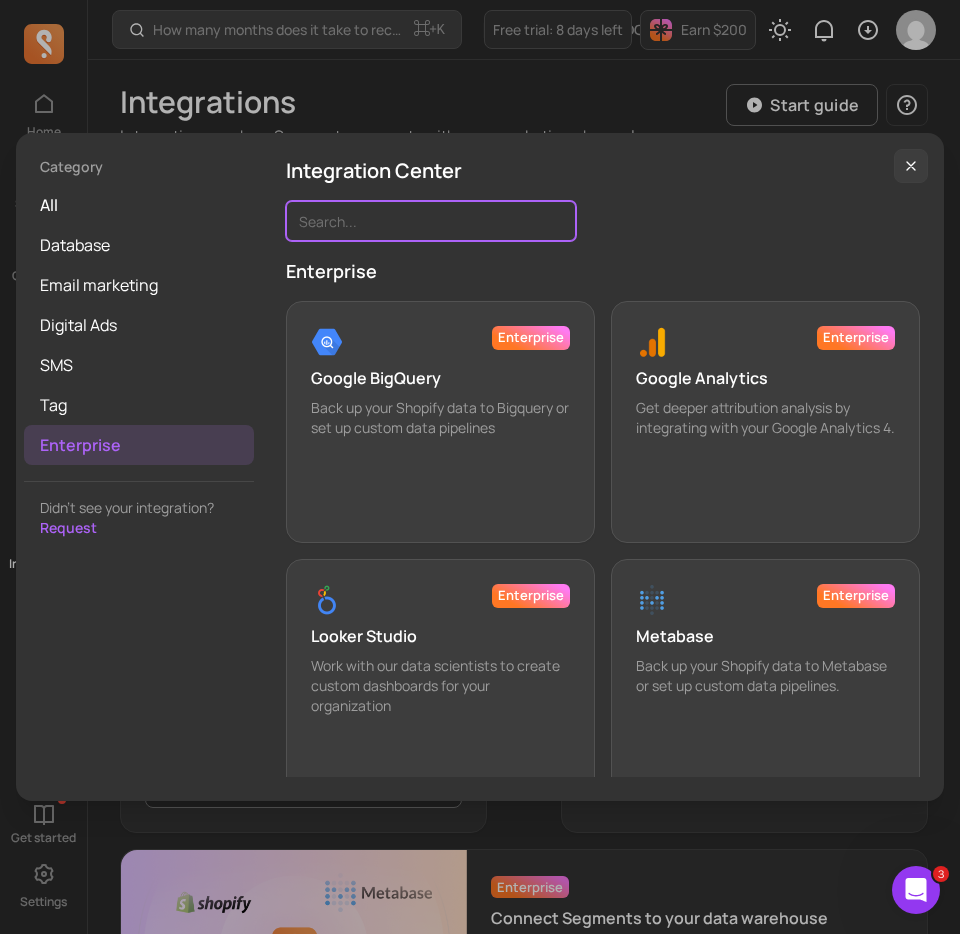 click at bounding box center (431, 221) 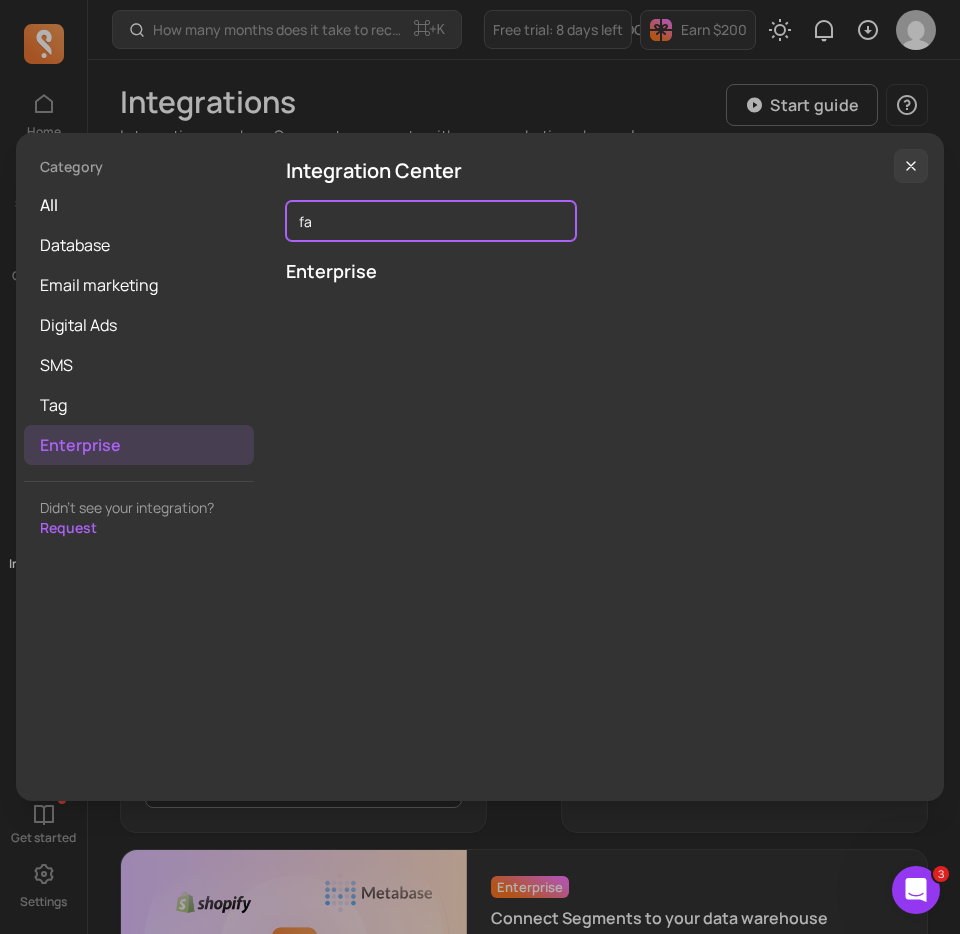 type on "f" 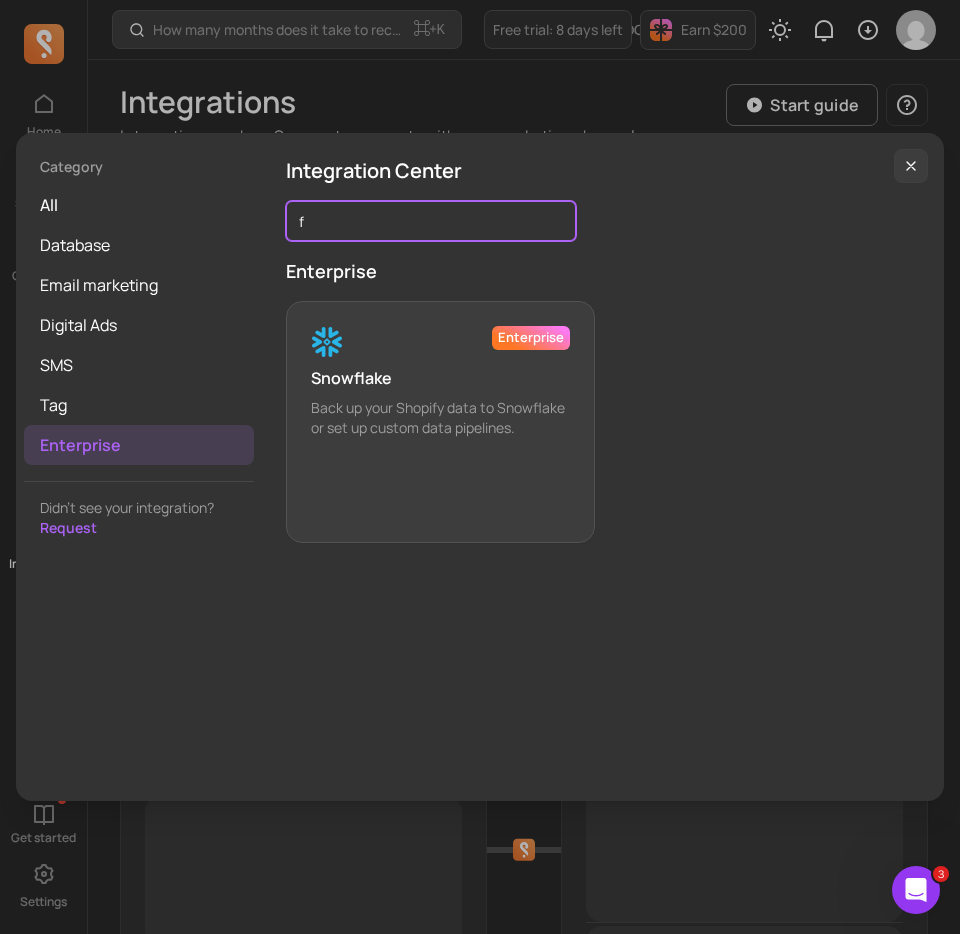 type 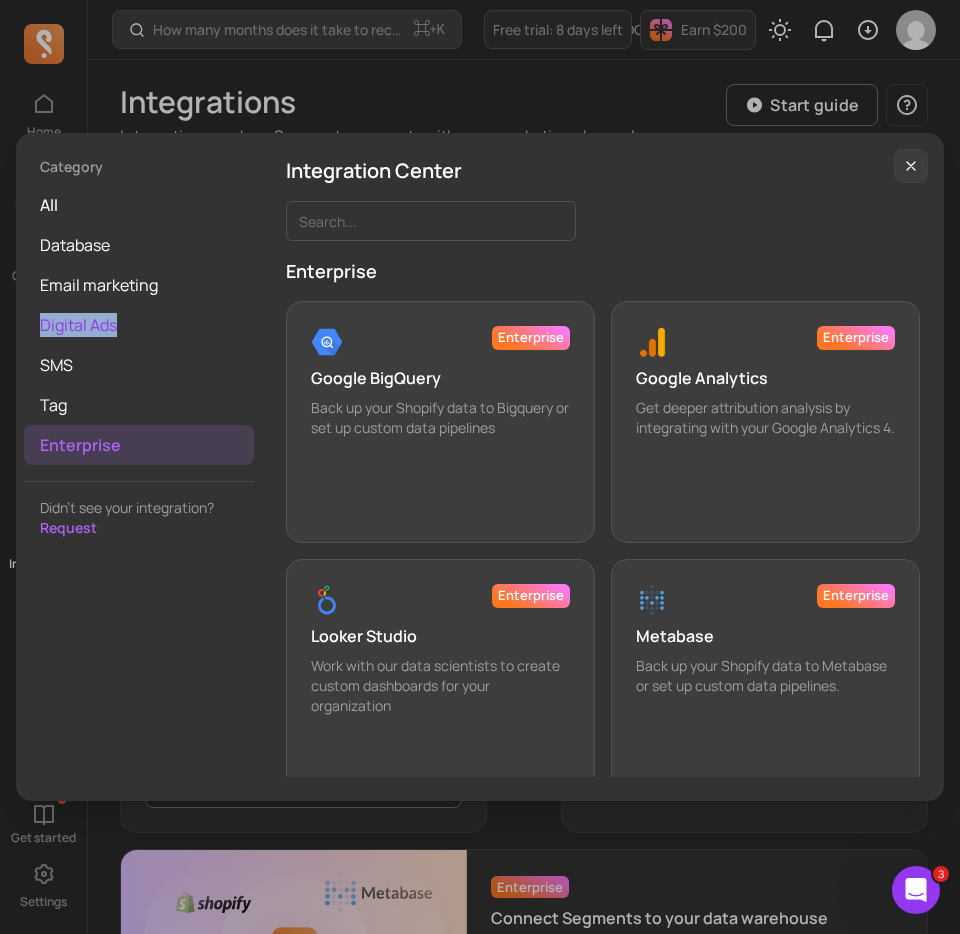 click on "Digital Ads" at bounding box center [139, 325] 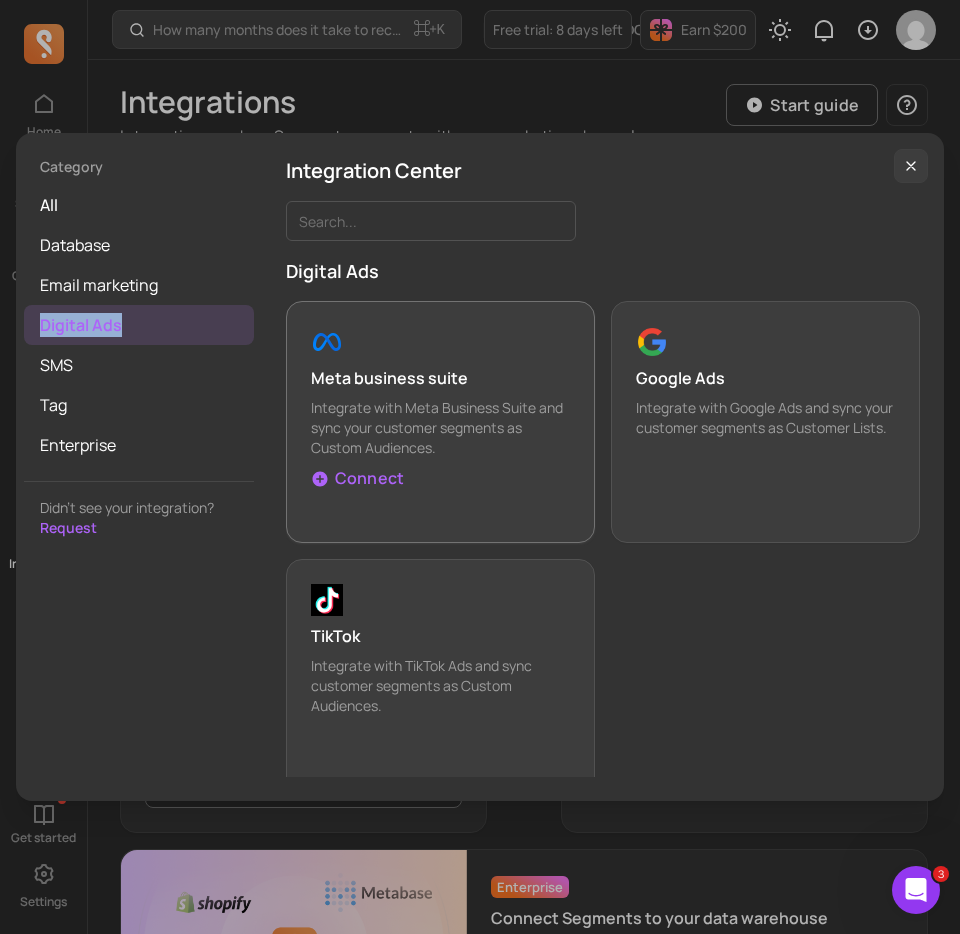 click on "Connect" at bounding box center (369, 478) 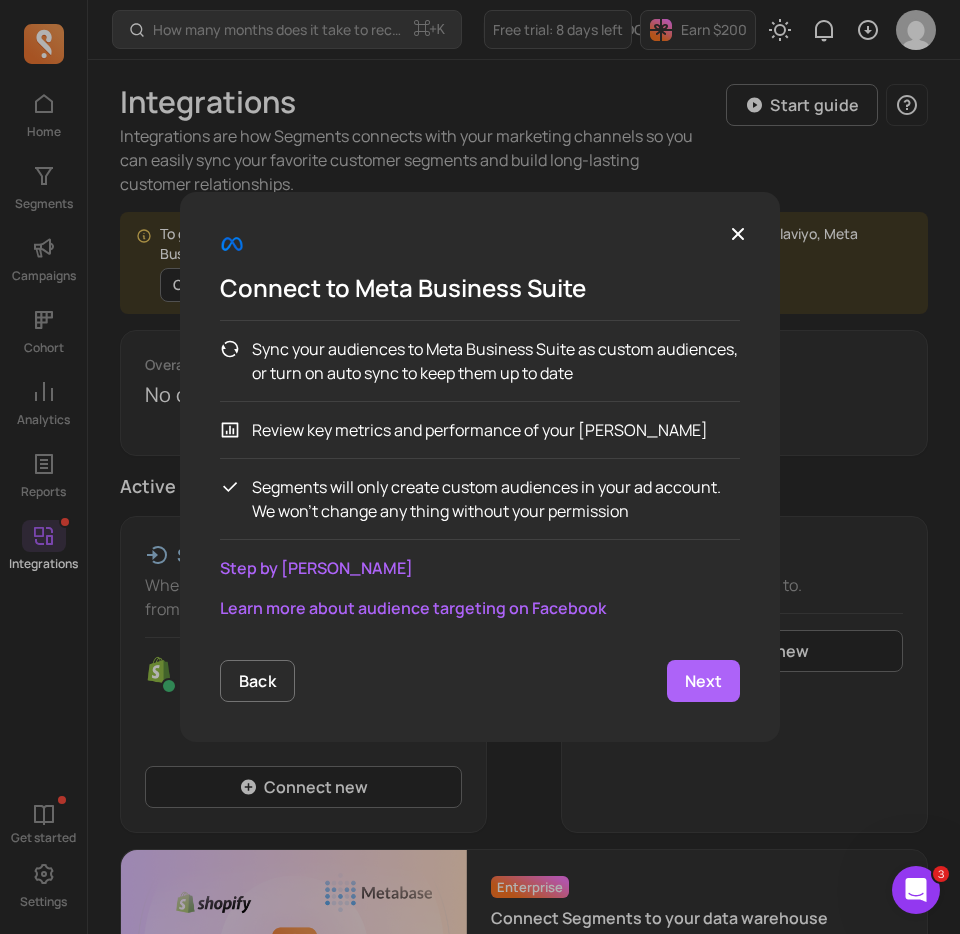 click on "Connect to Meta Business Suite Sync your audiences to Meta Business Suite as custom audiences, or turn on auto sync to keep them up to date Review key metrics and performance of your ad campaigns Segments will only create custom audiences in your ad account. We won’t change any thing without your permission Step by step guide Learn more about audience targeting on Facebook Back Next" at bounding box center [480, 467] 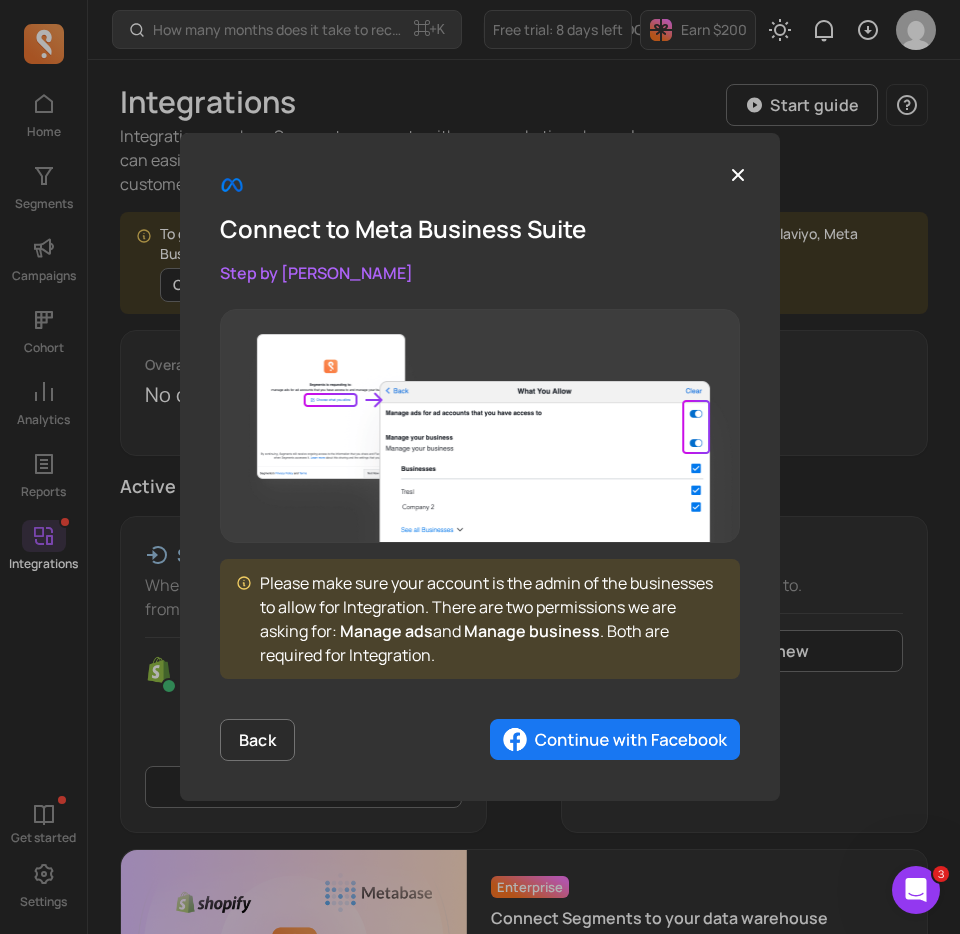 click at bounding box center [615, 740] 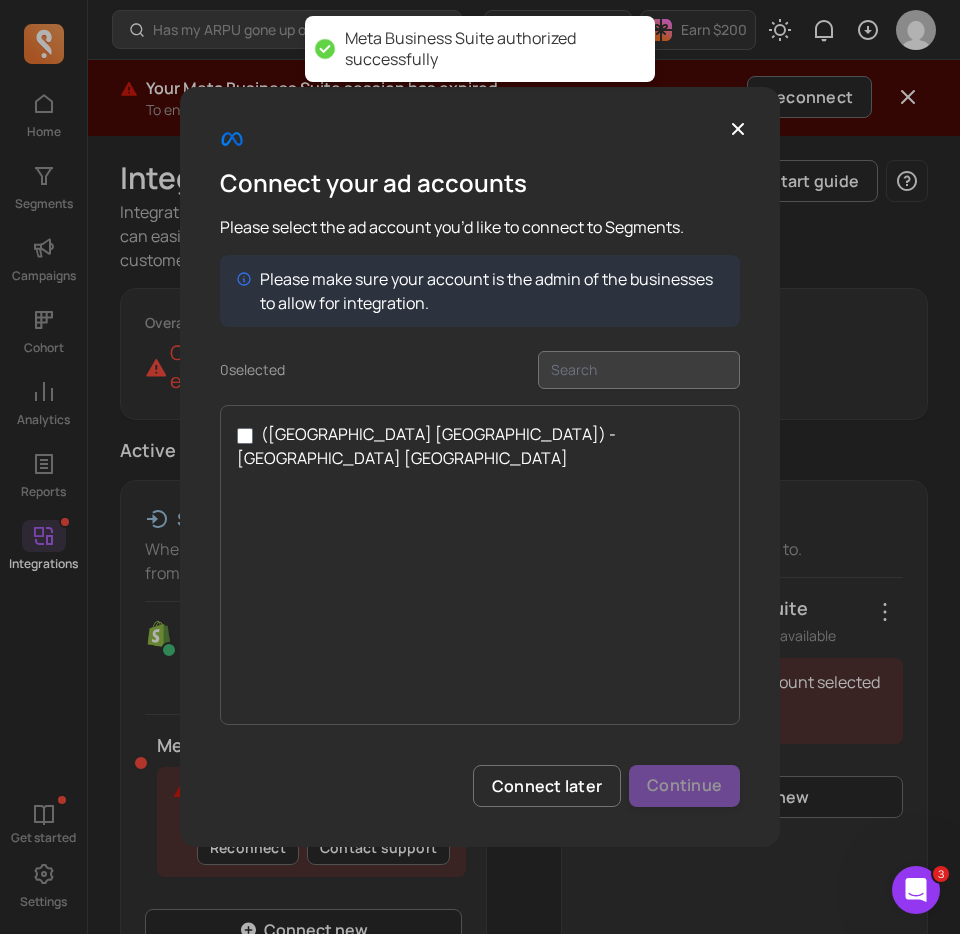 click on "(Minga london) - Minga London" at bounding box center [480, 446] 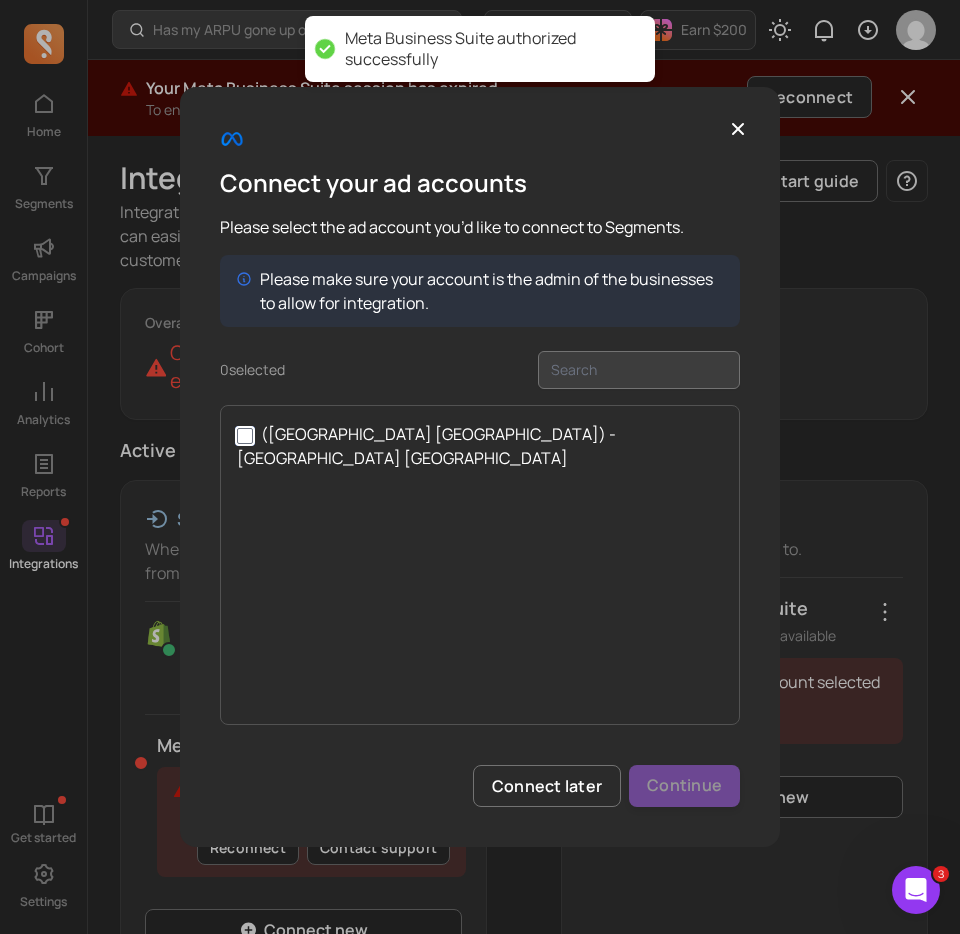 checkbox on "true" 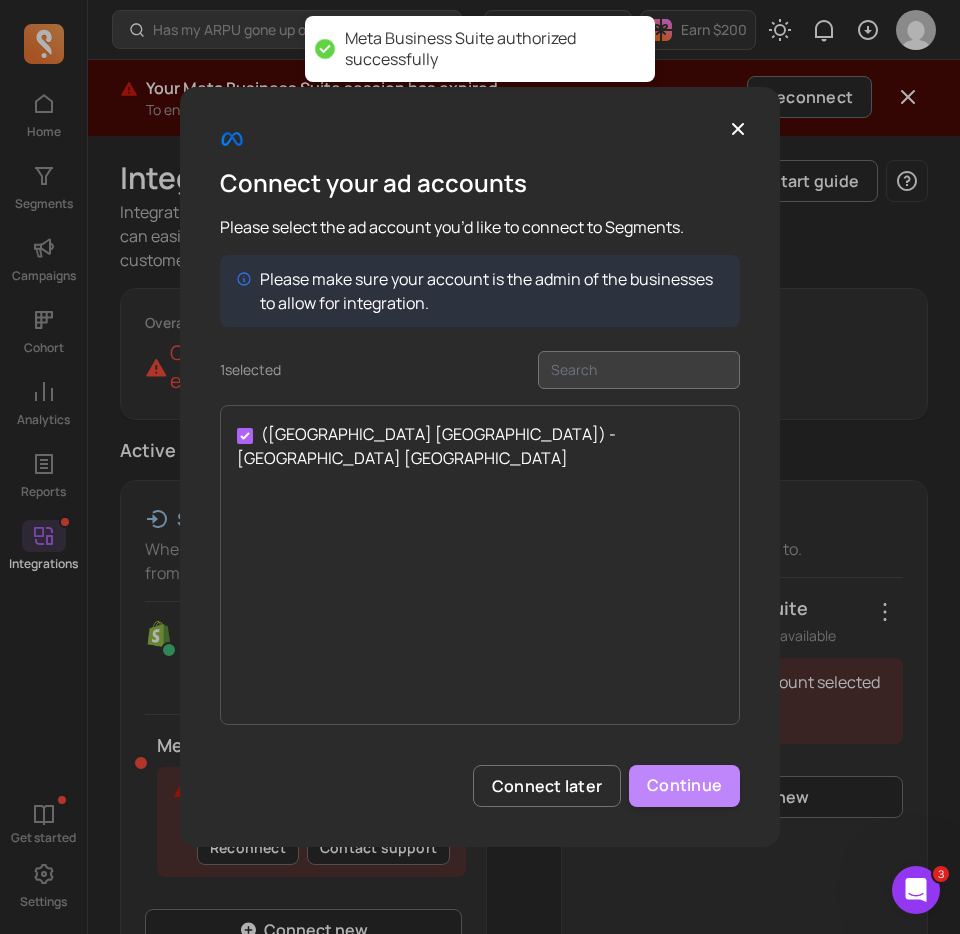 click on "Continue" at bounding box center (684, 786) 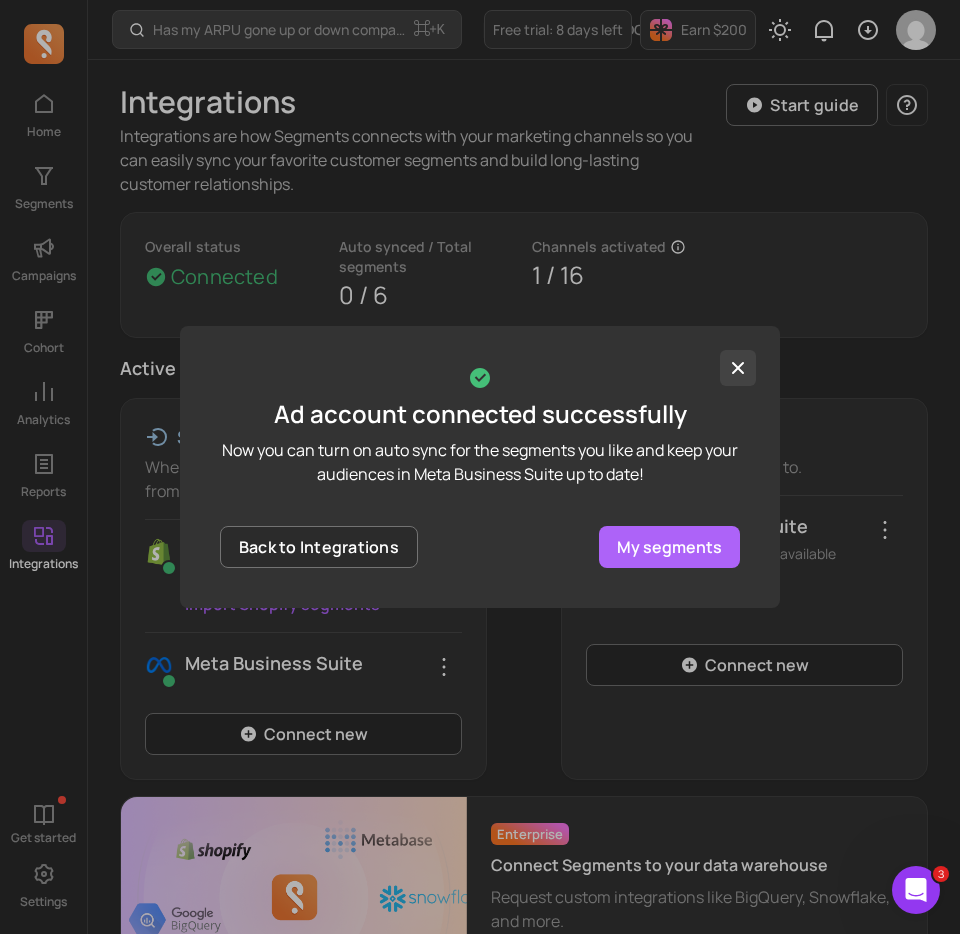 click 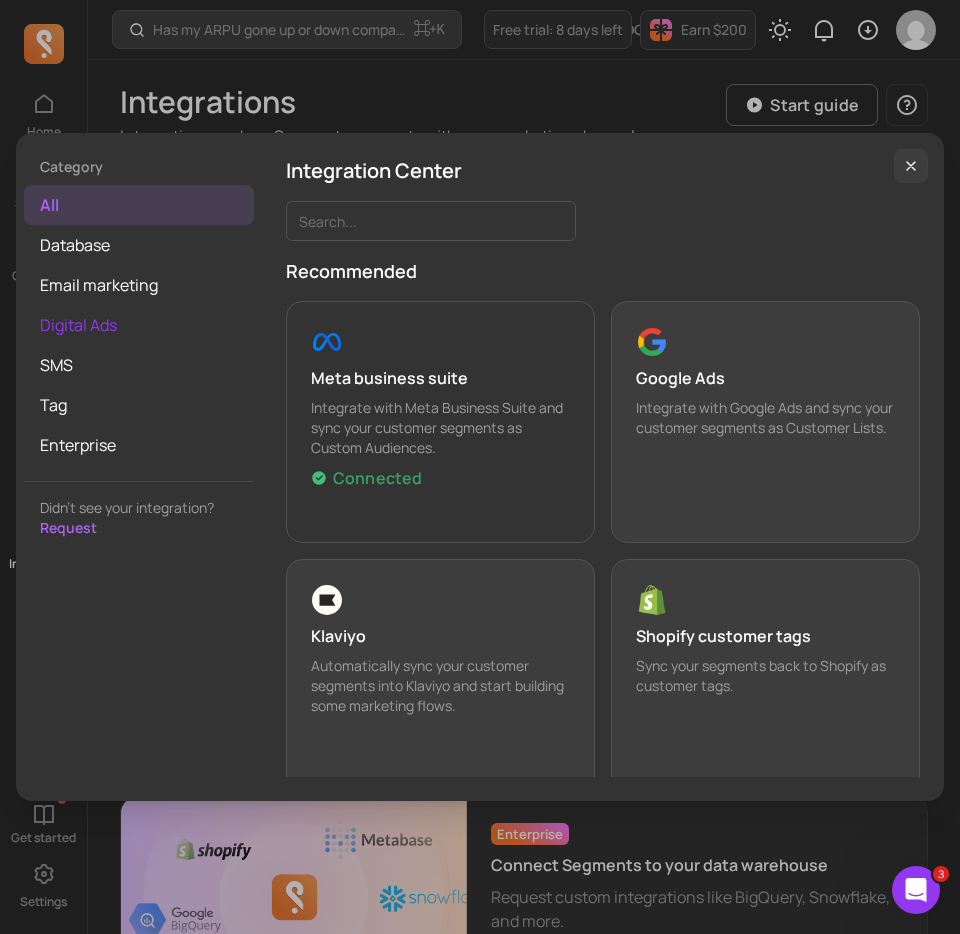 click on "Digital Ads" at bounding box center (139, 325) 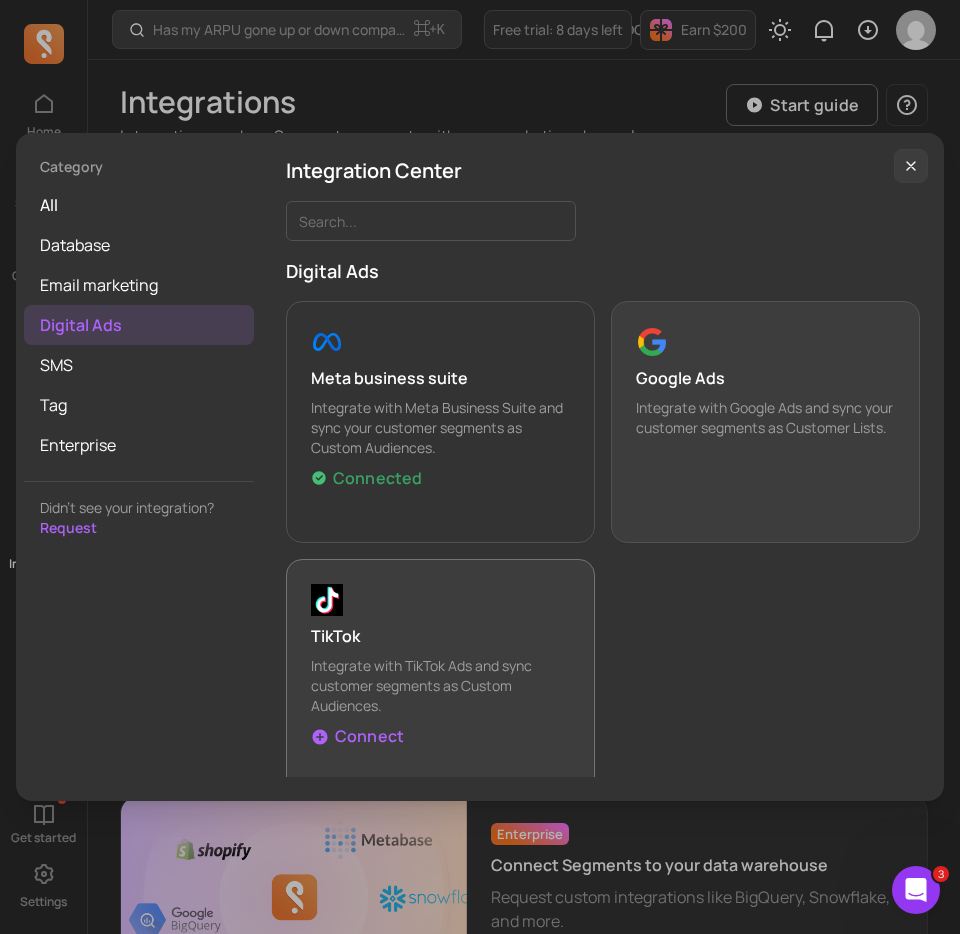 click on "TikTok Integrate with TikTok Ads and sync customer segments as Custom Audiences. Connect" at bounding box center [440, 680] 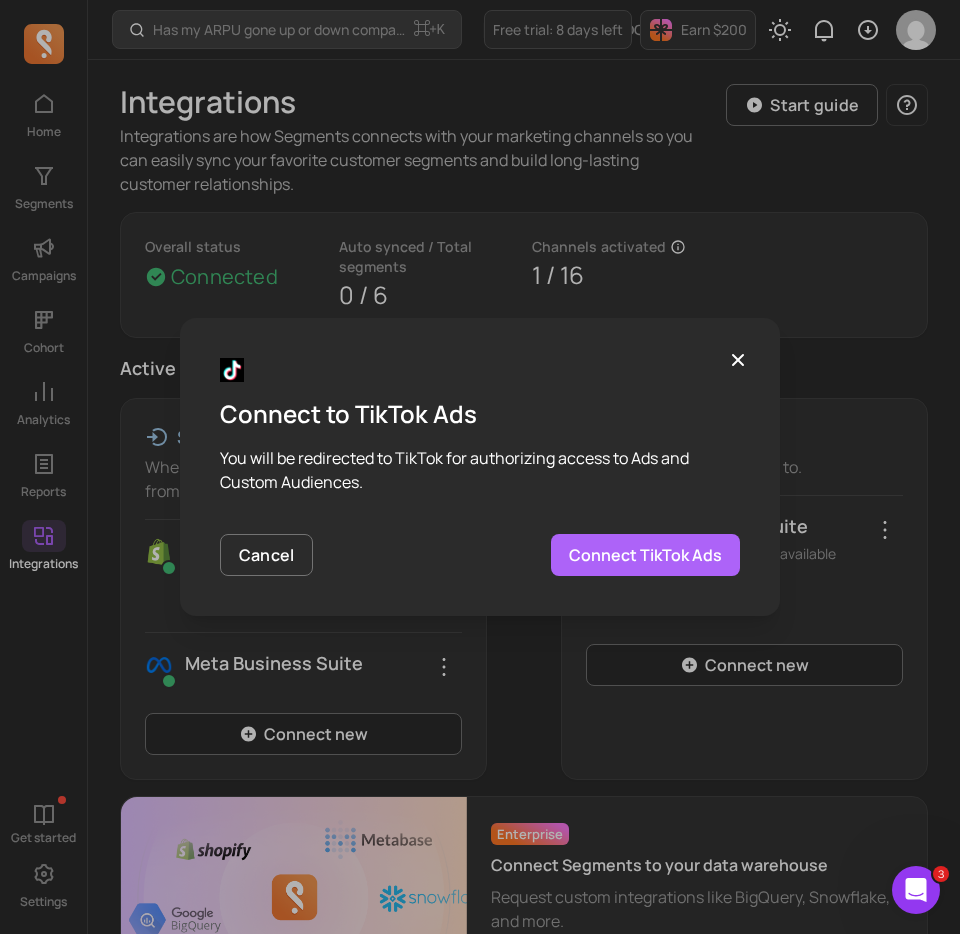 click on "Connect TikTok Ads" at bounding box center [645, 555] 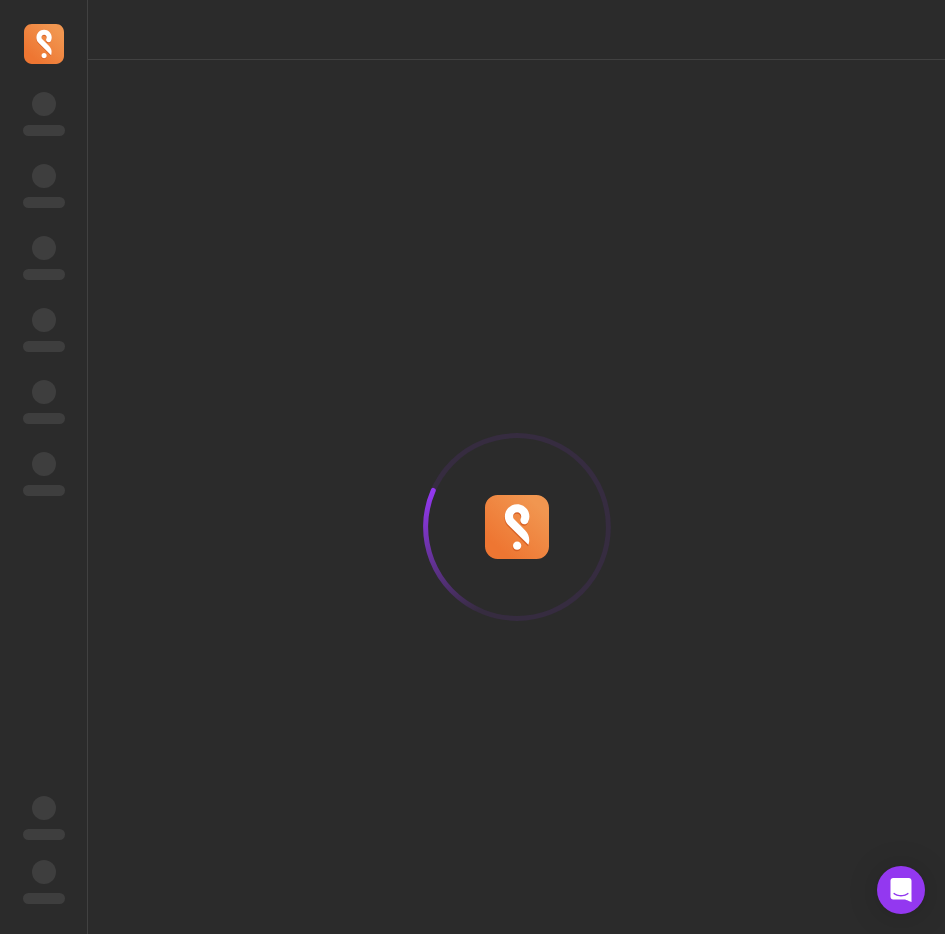 scroll, scrollTop: 0, scrollLeft: 0, axis: both 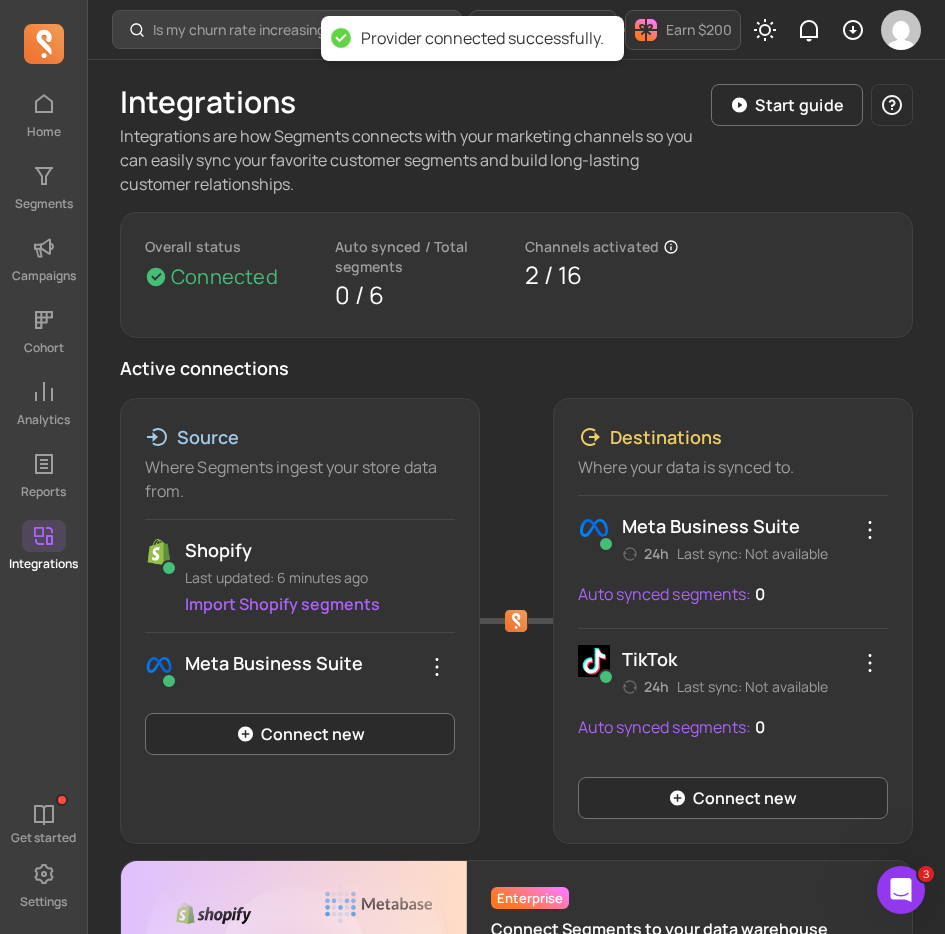 click 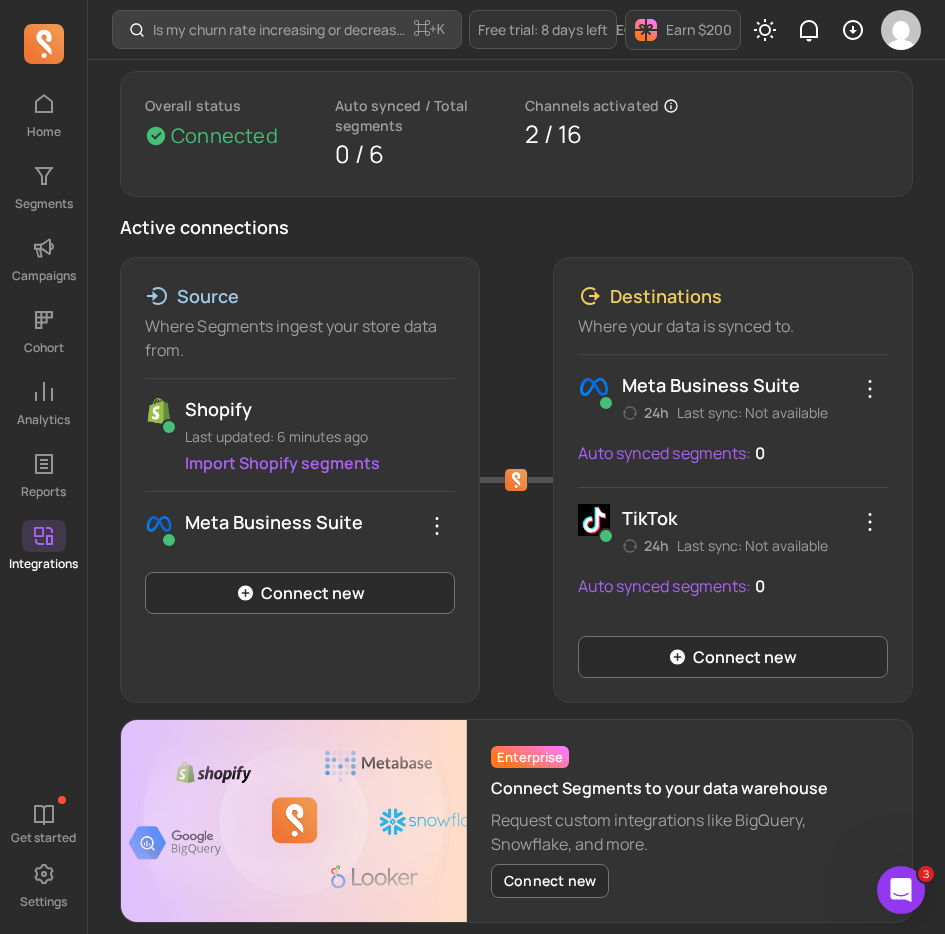 scroll, scrollTop: 223, scrollLeft: 0, axis: vertical 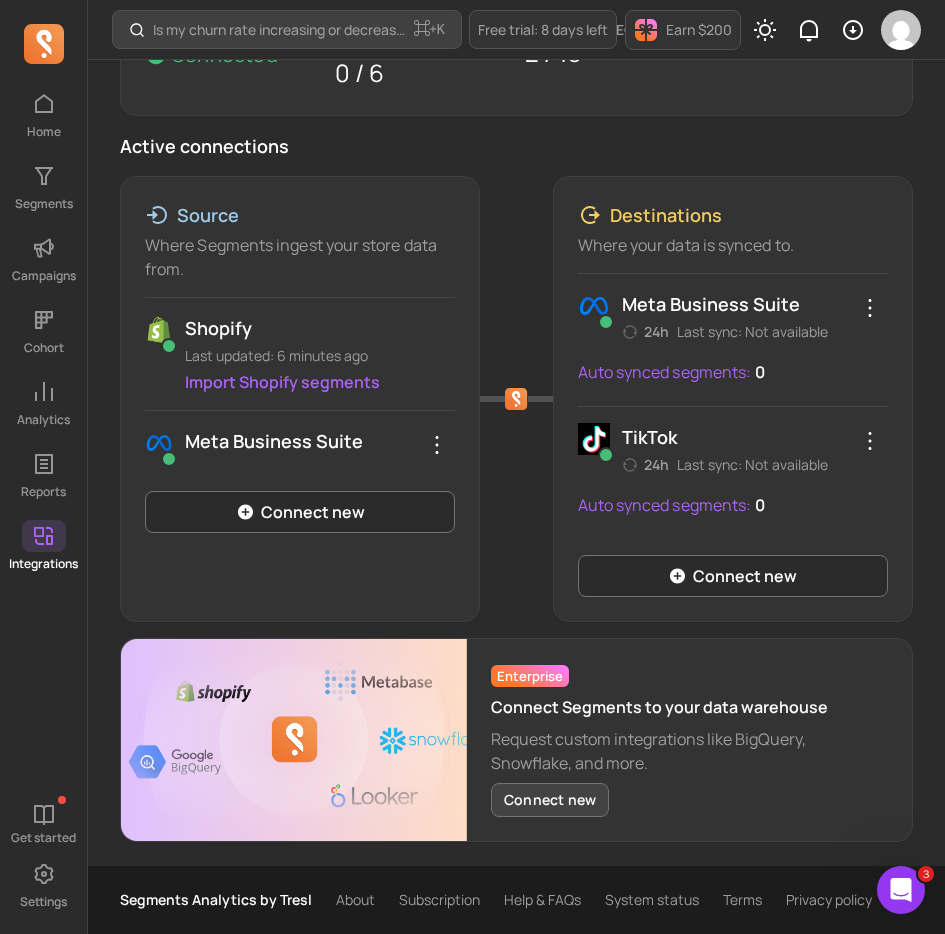 click on "Connect new" at bounding box center [550, 800] 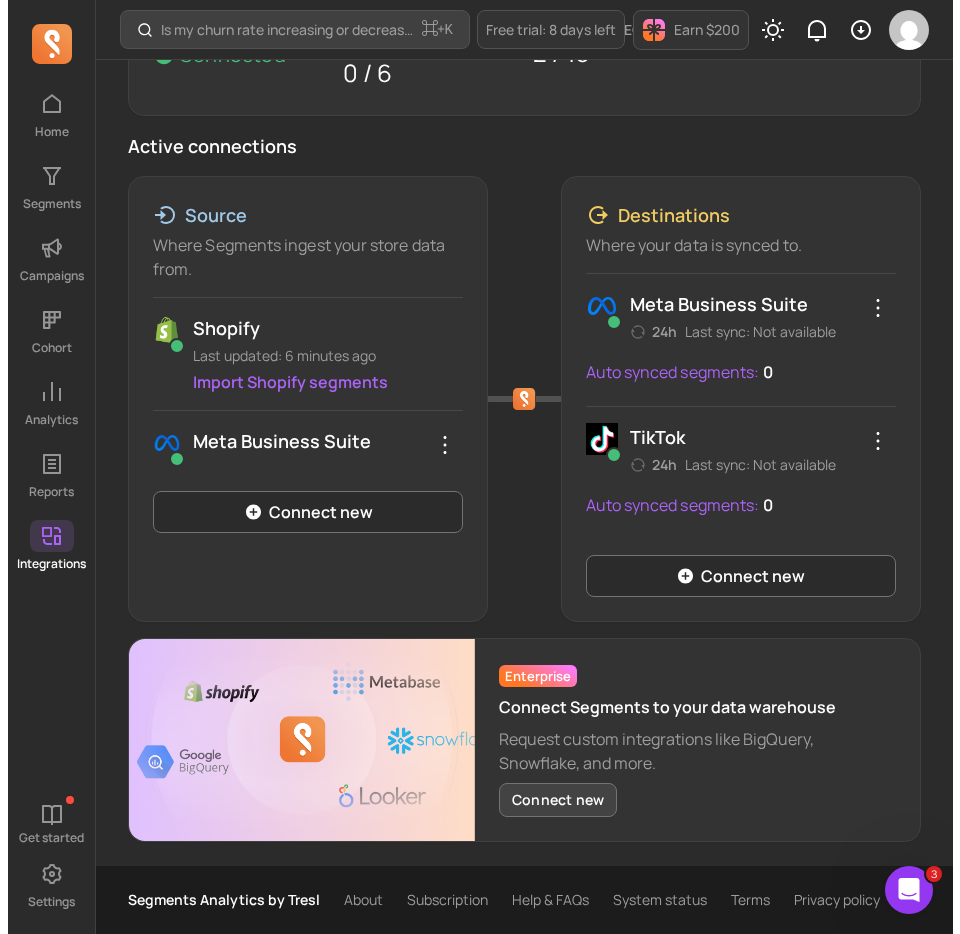 scroll, scrollTop: 0, scrollLeft: 0, axis: both 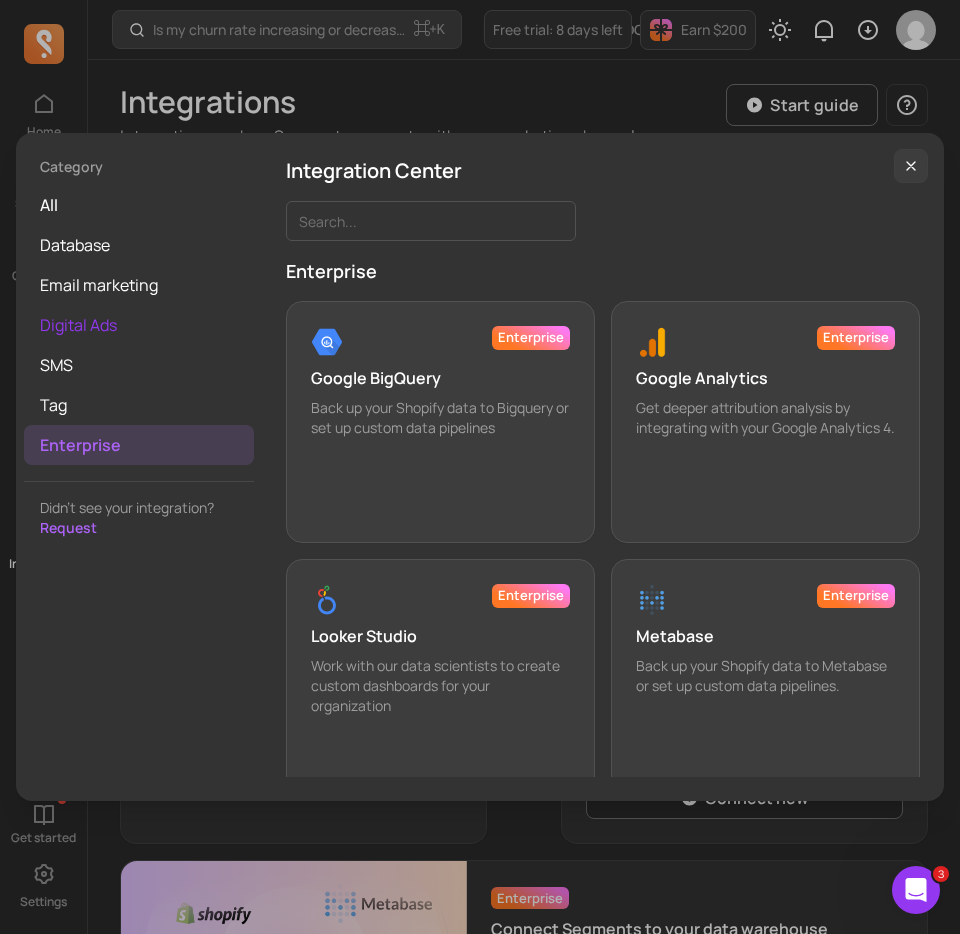 click on "Digital Ads" at bounding box center [139, 325] 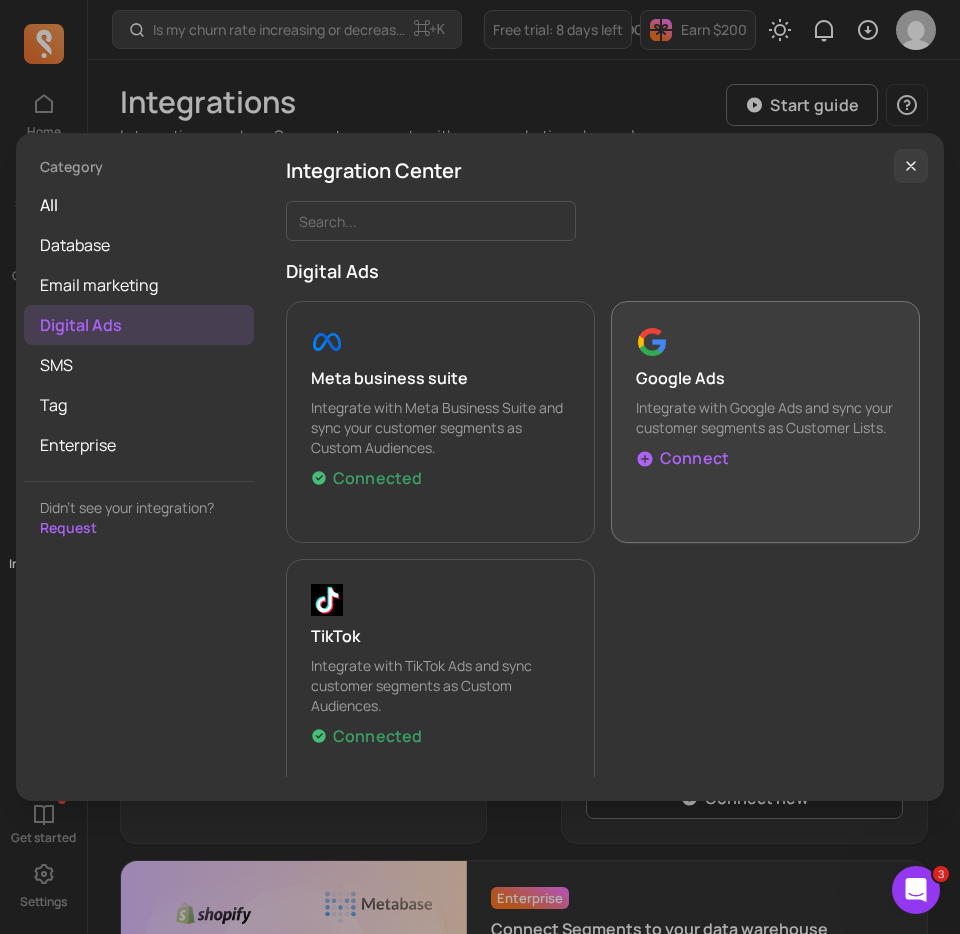 click on "Integrate with Google Ads and sync your customer segments as Customer Lists." at bounding box center (765, 418) 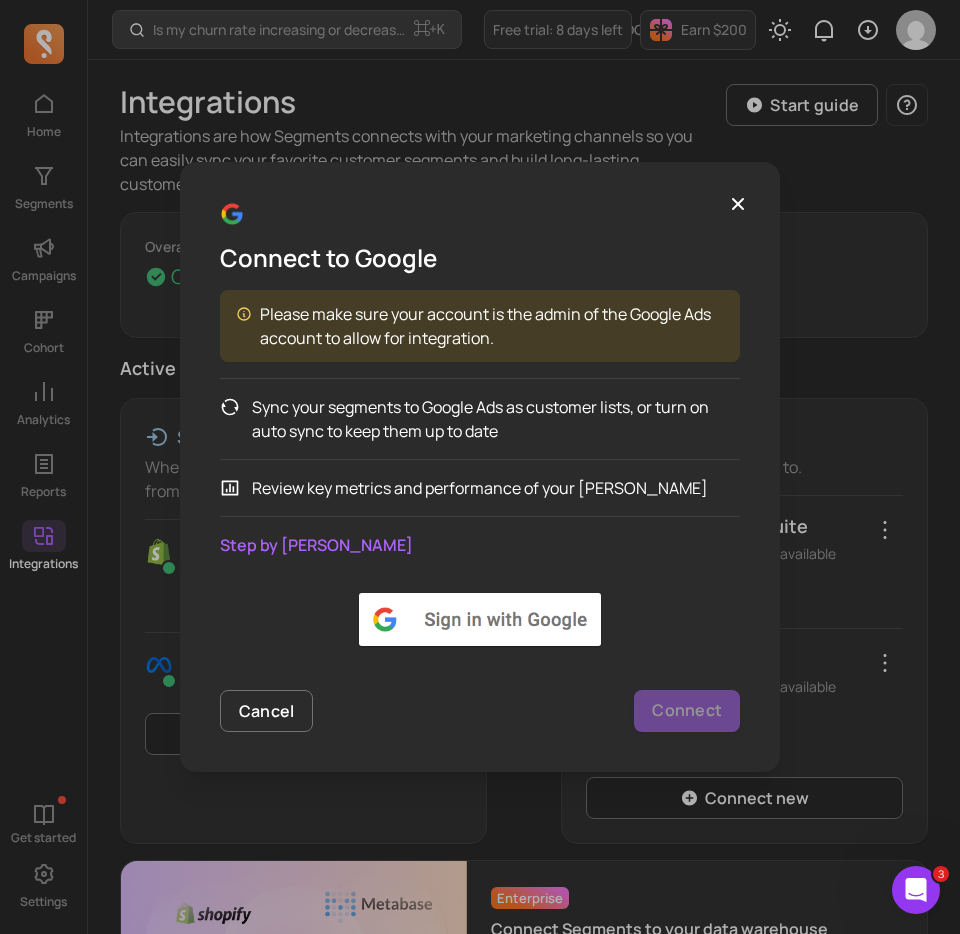 click at bounding box center [480, 619] 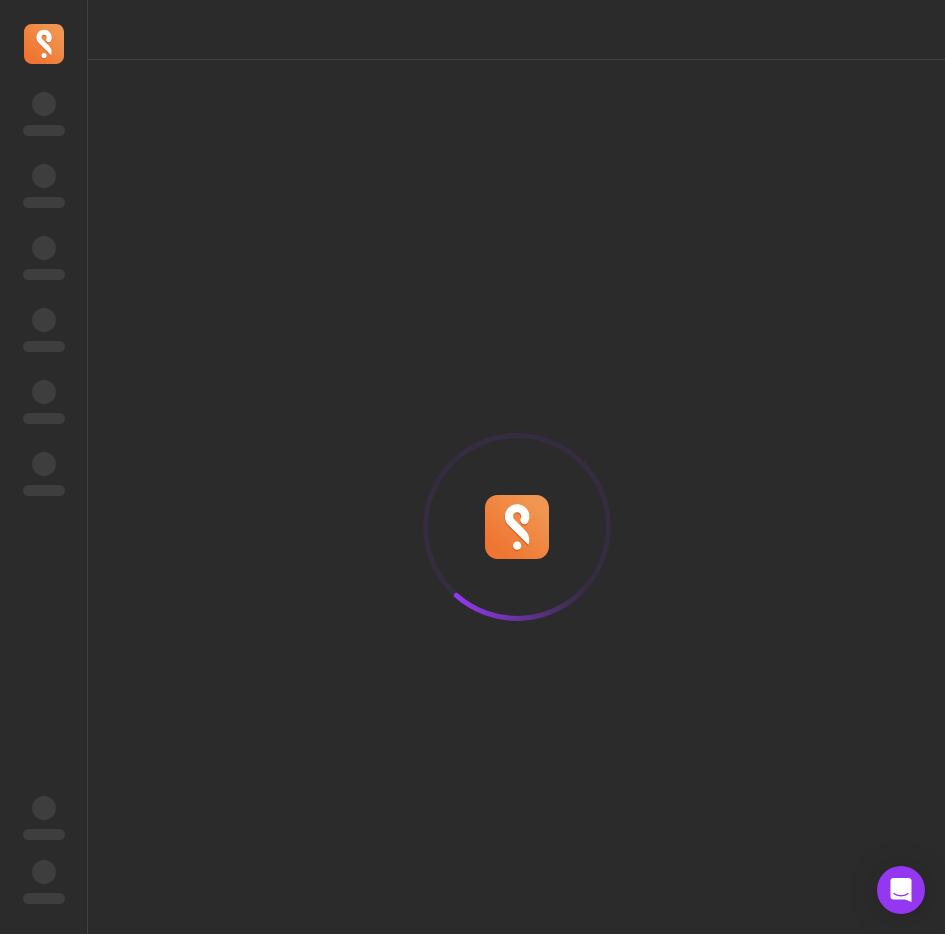 scroll, scrollTop: 0, scrollLeft: 0, axis: both 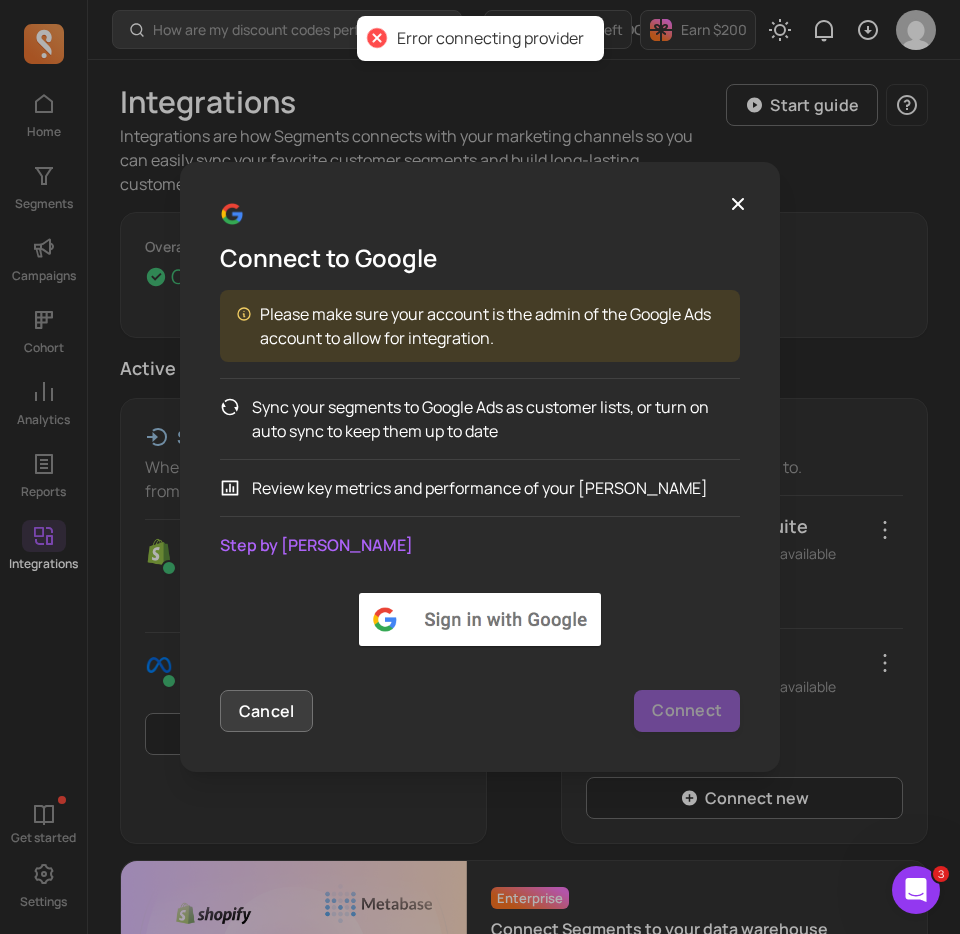 click on "Cancel" at bounding box center (266, 711) 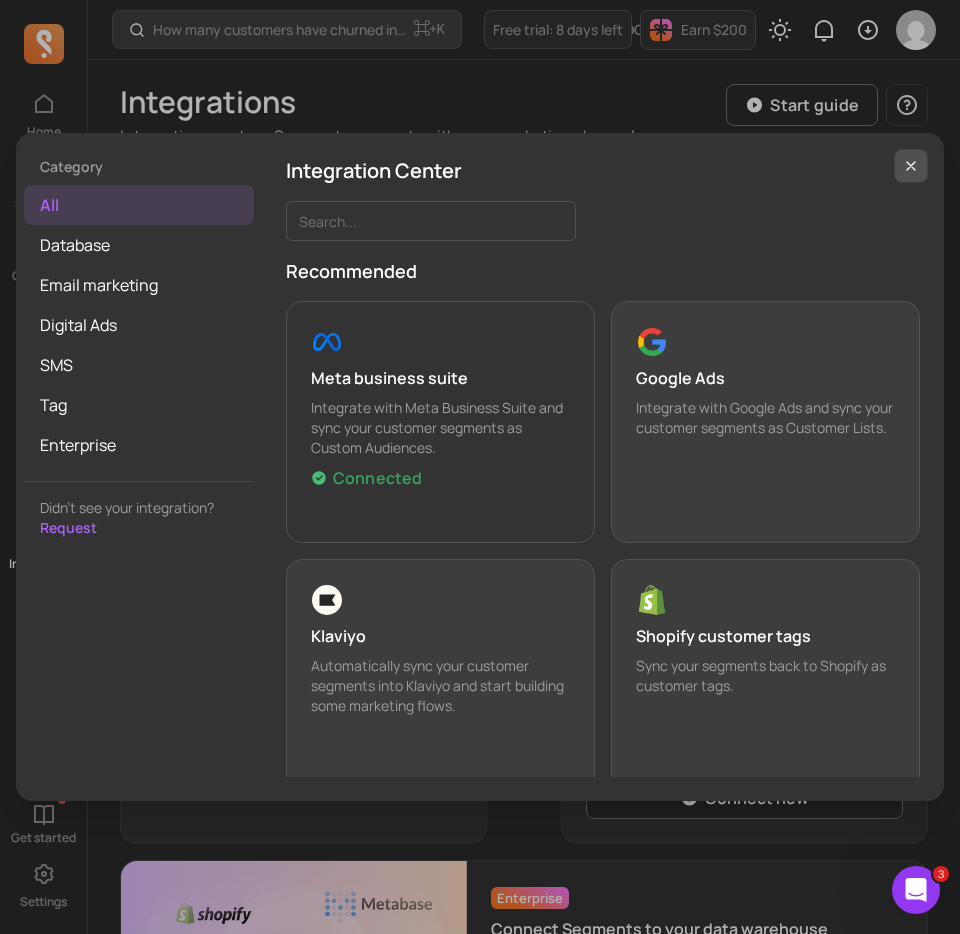 click at bounding box center [911, 166] 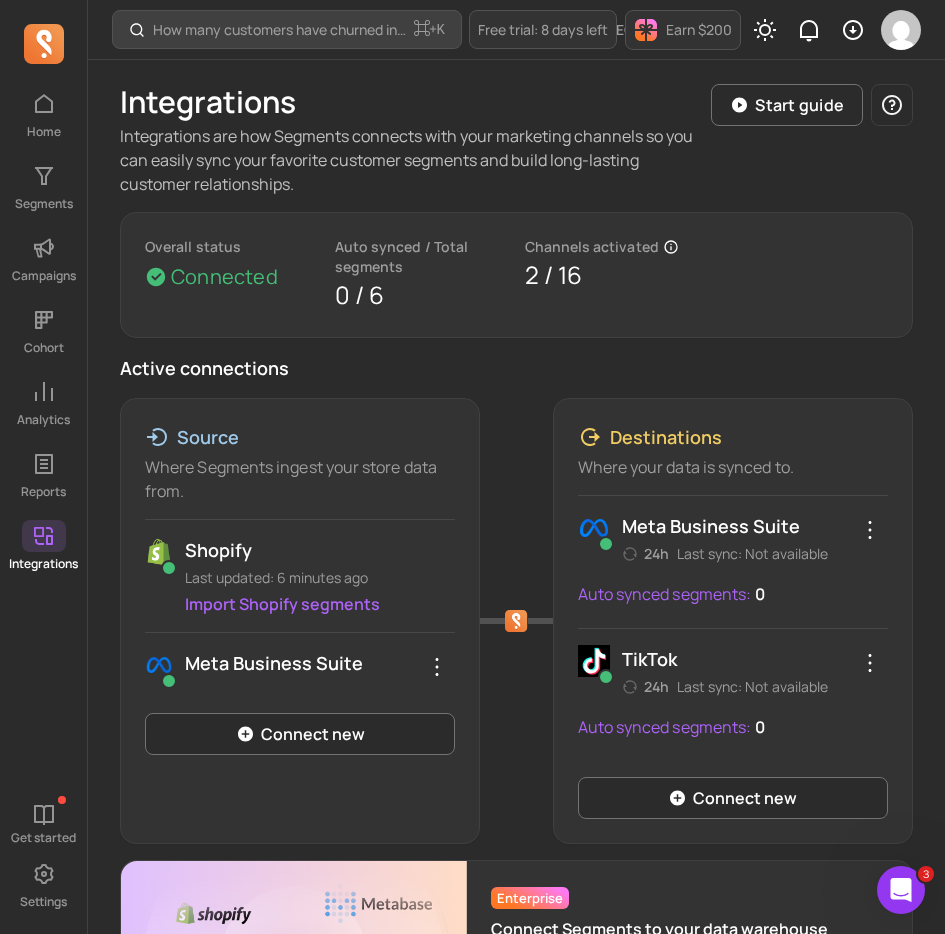 click at bounding box center [901, 30] 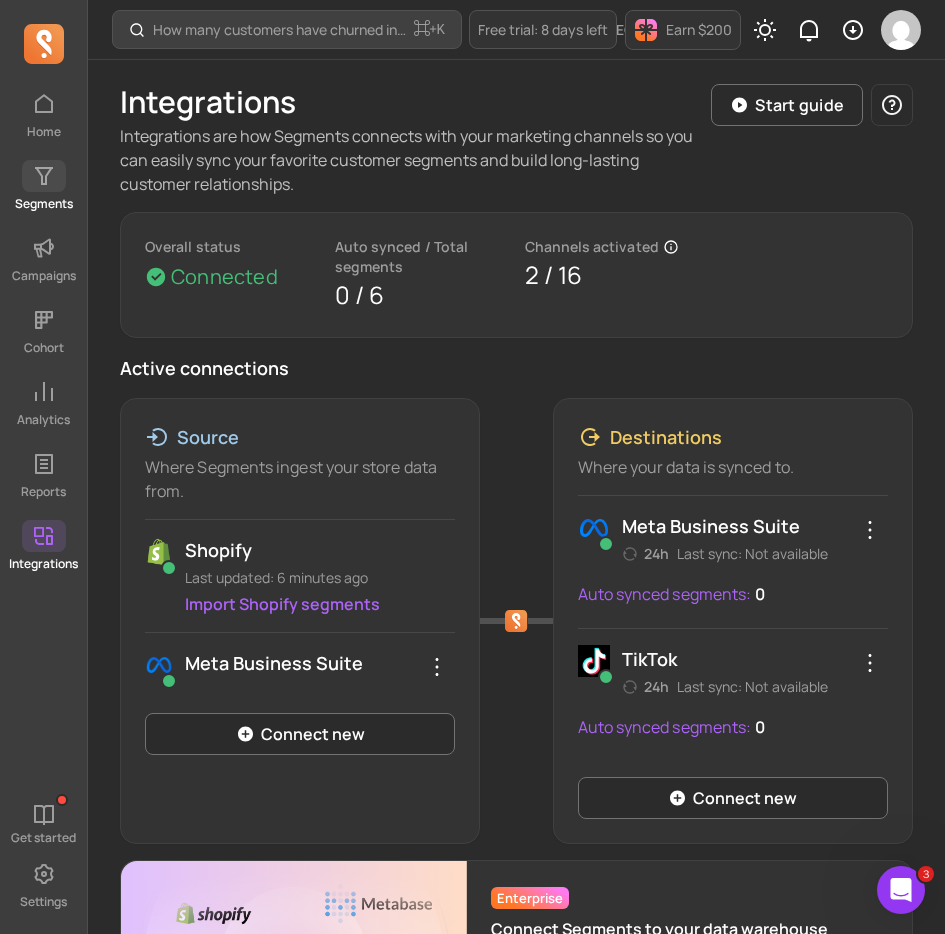 click on "Segments" at bounding box center (43, 186) 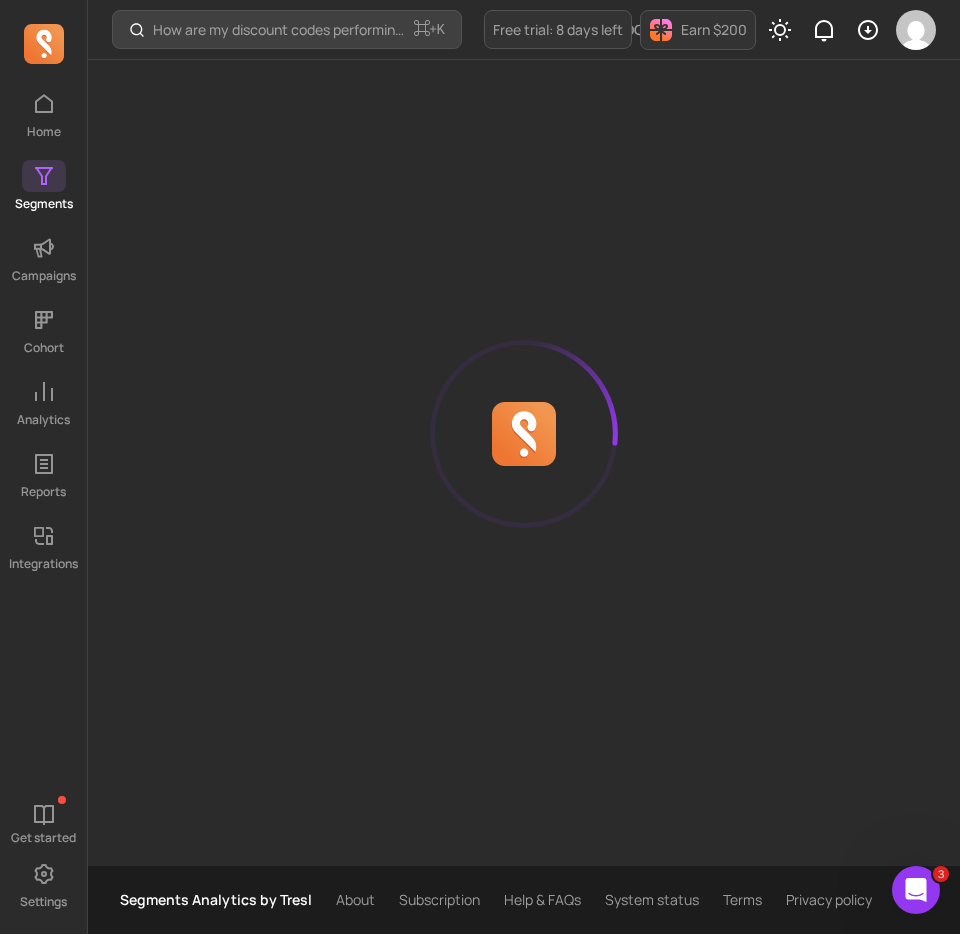 click 